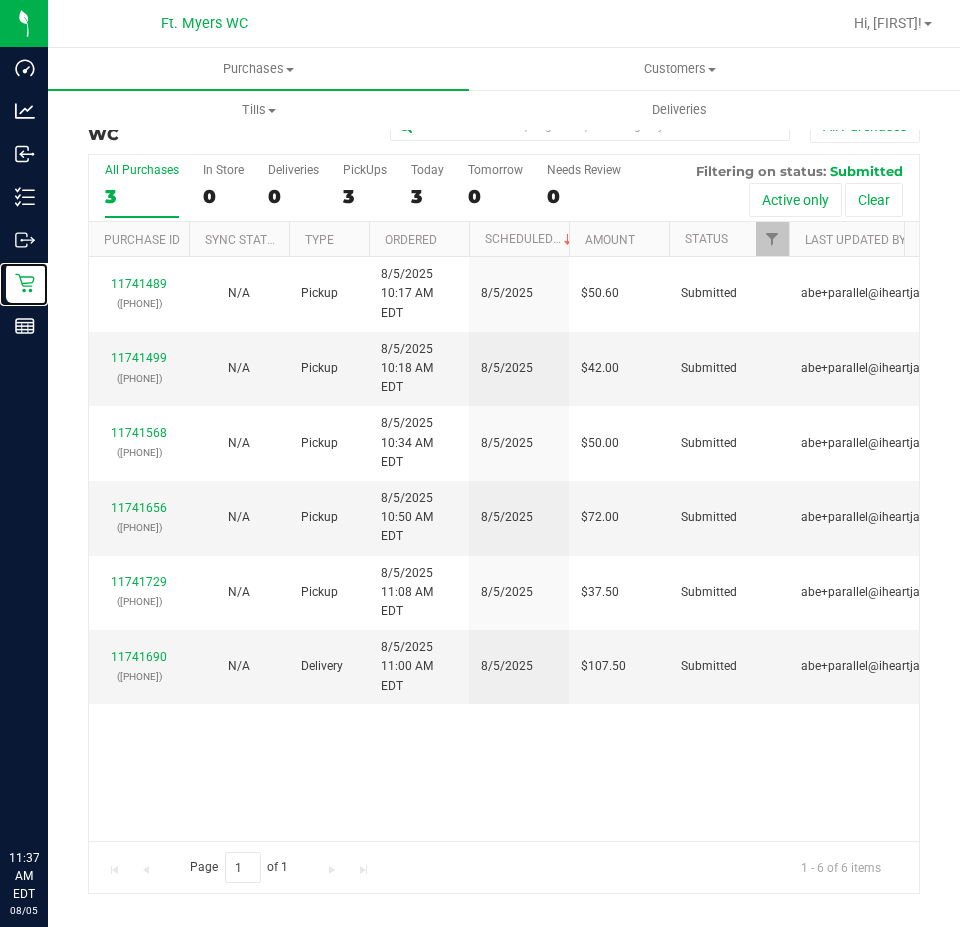 scroll, scrollTop: 0, scrollLeft: 0, axis: both 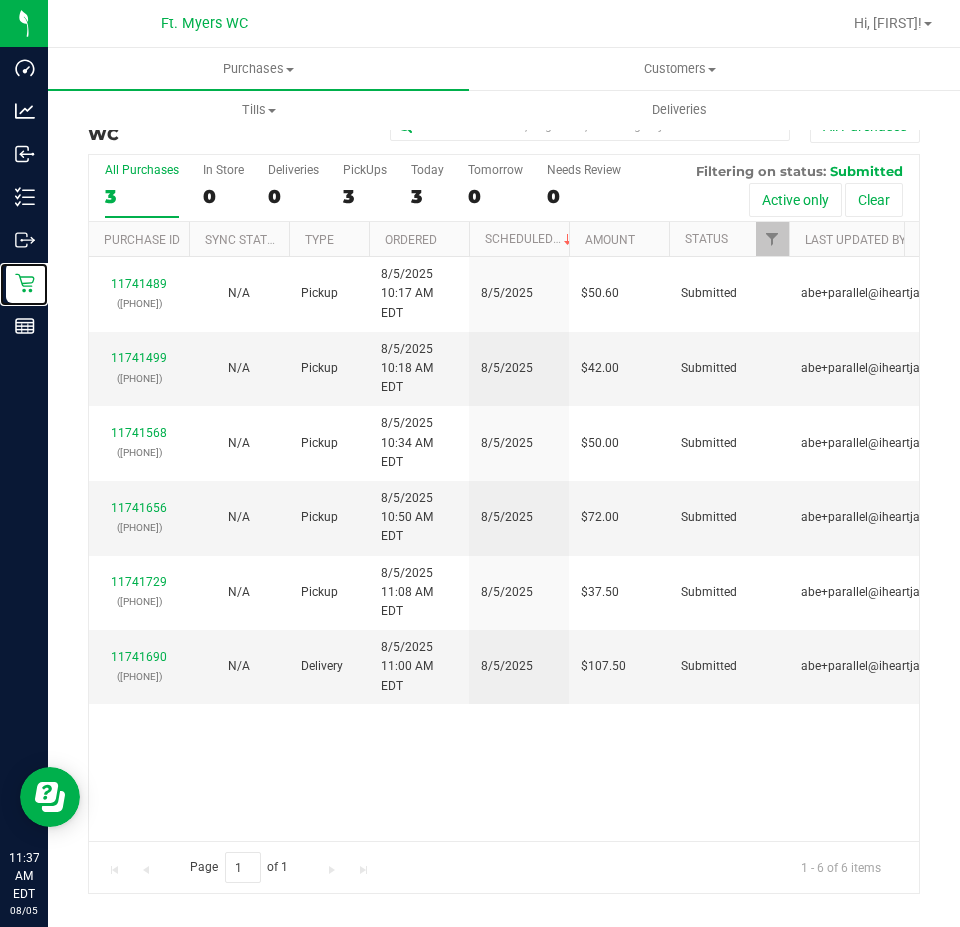 click on "Retail" at bounding box center (0, 0) 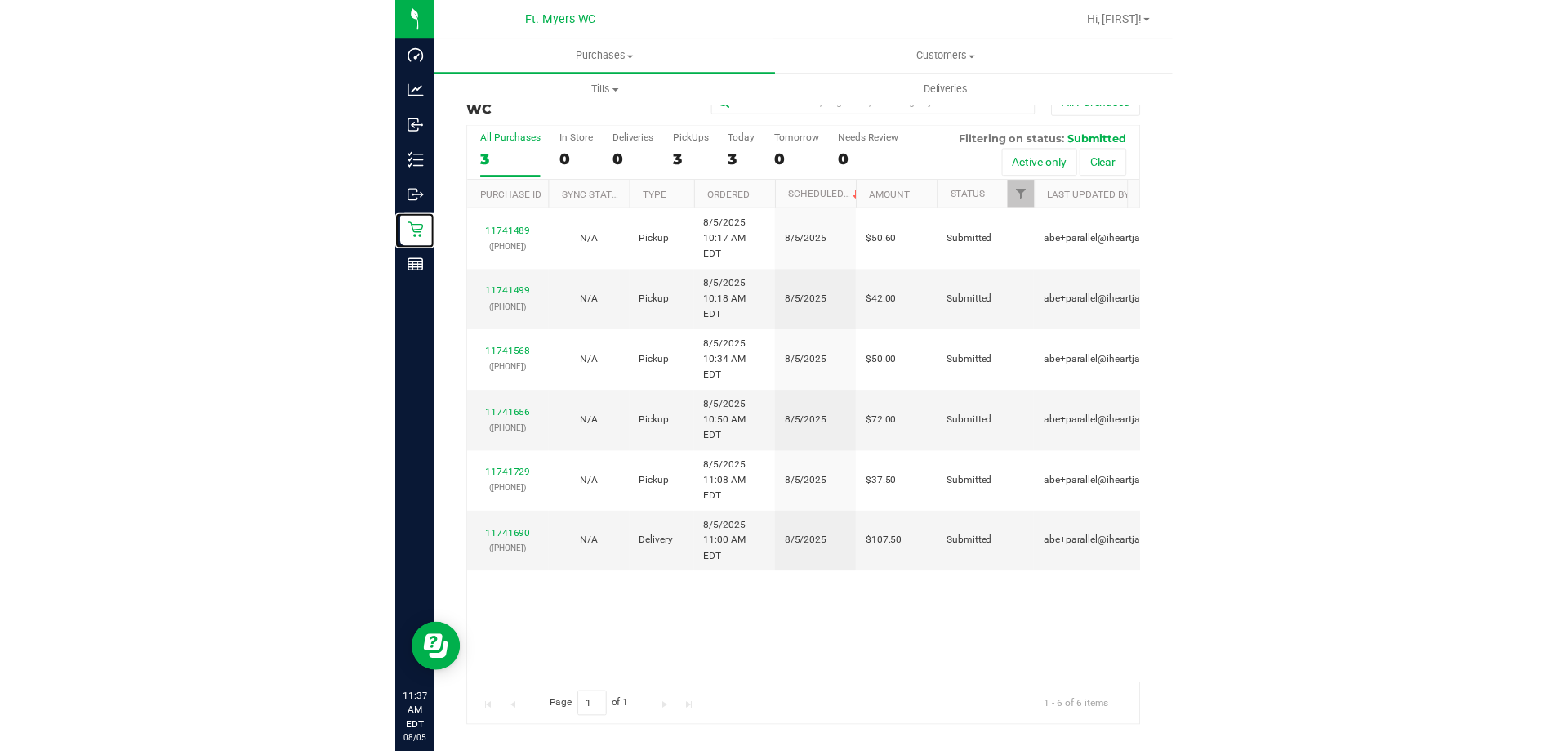 scroll, scrollTop: 0, scrollLeft: 0, axis: both 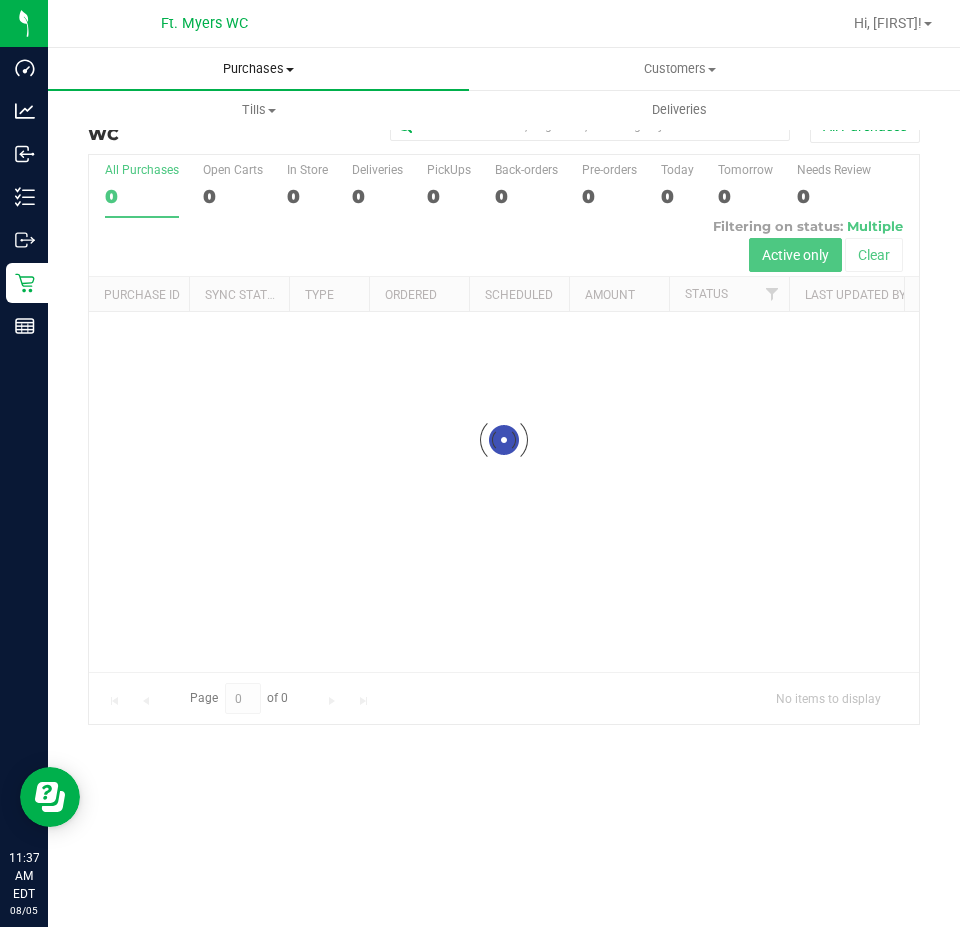 click on "Purchases
Summary of purchases
Fulfillment
All purchases" at bounding box center [258, 69] 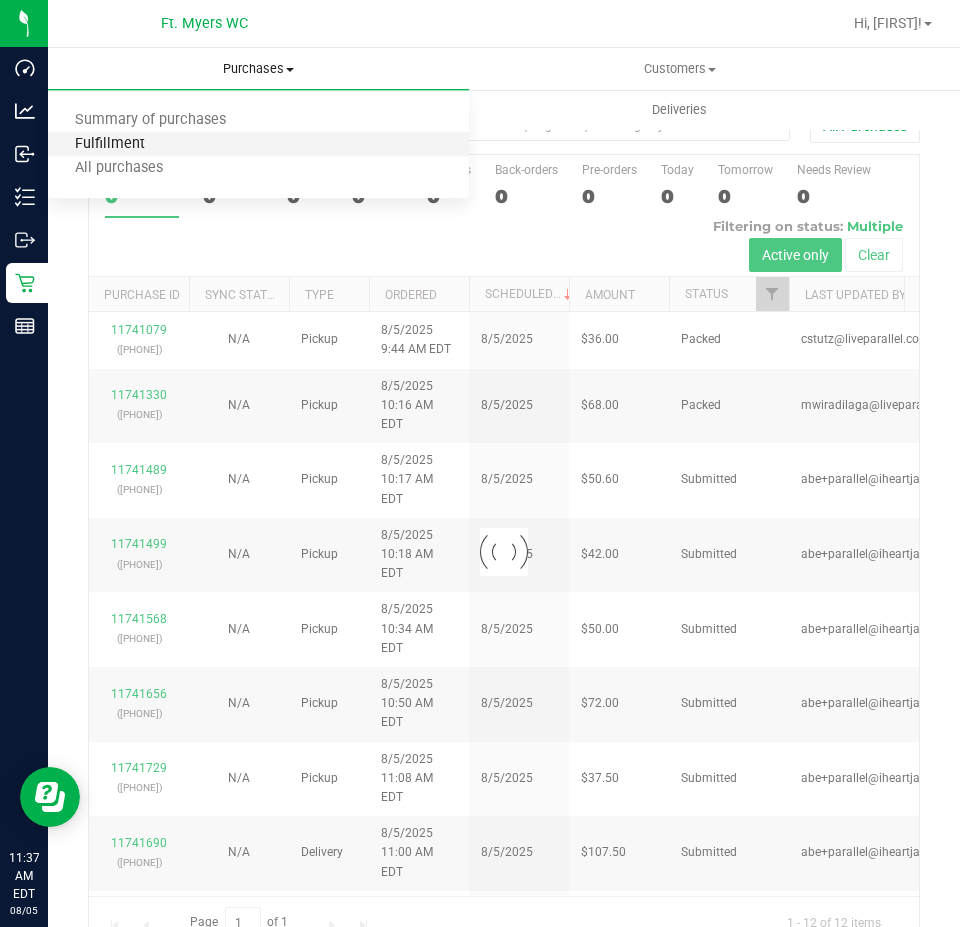 click on "Fulfillment" at bounding box center [110, 144] 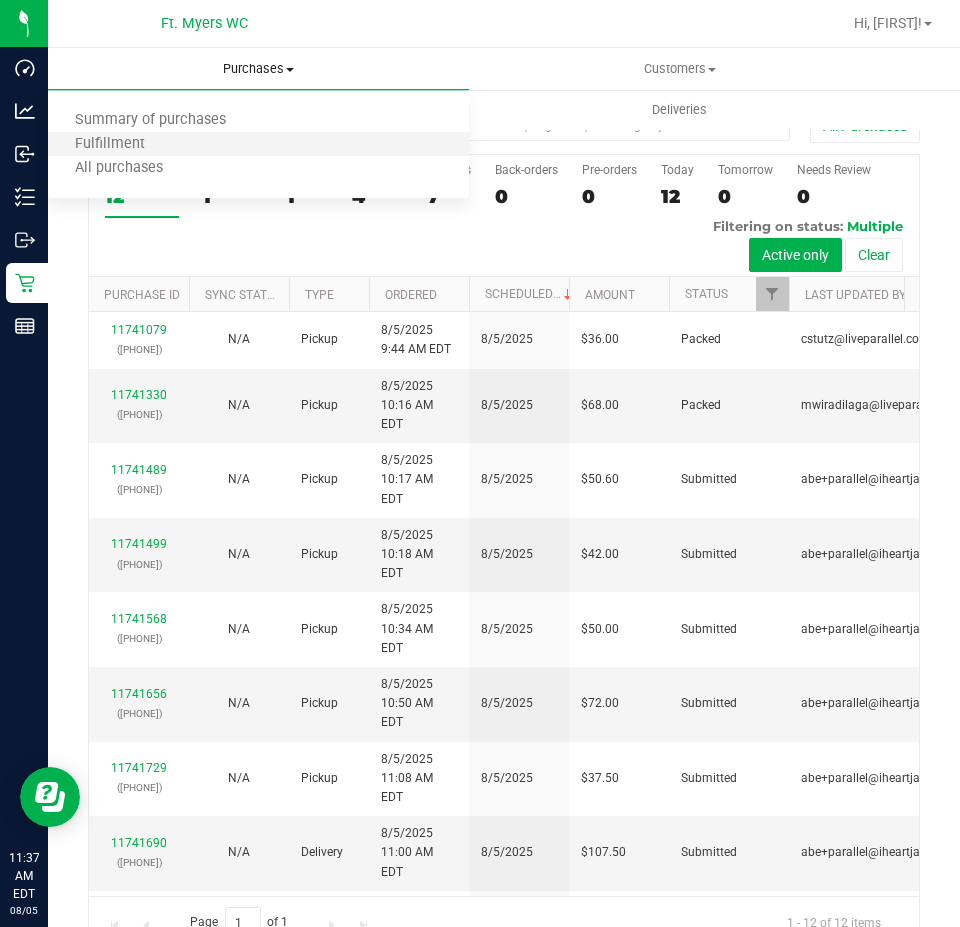 click on "Fulfillment" at bounding box center (258, 145) 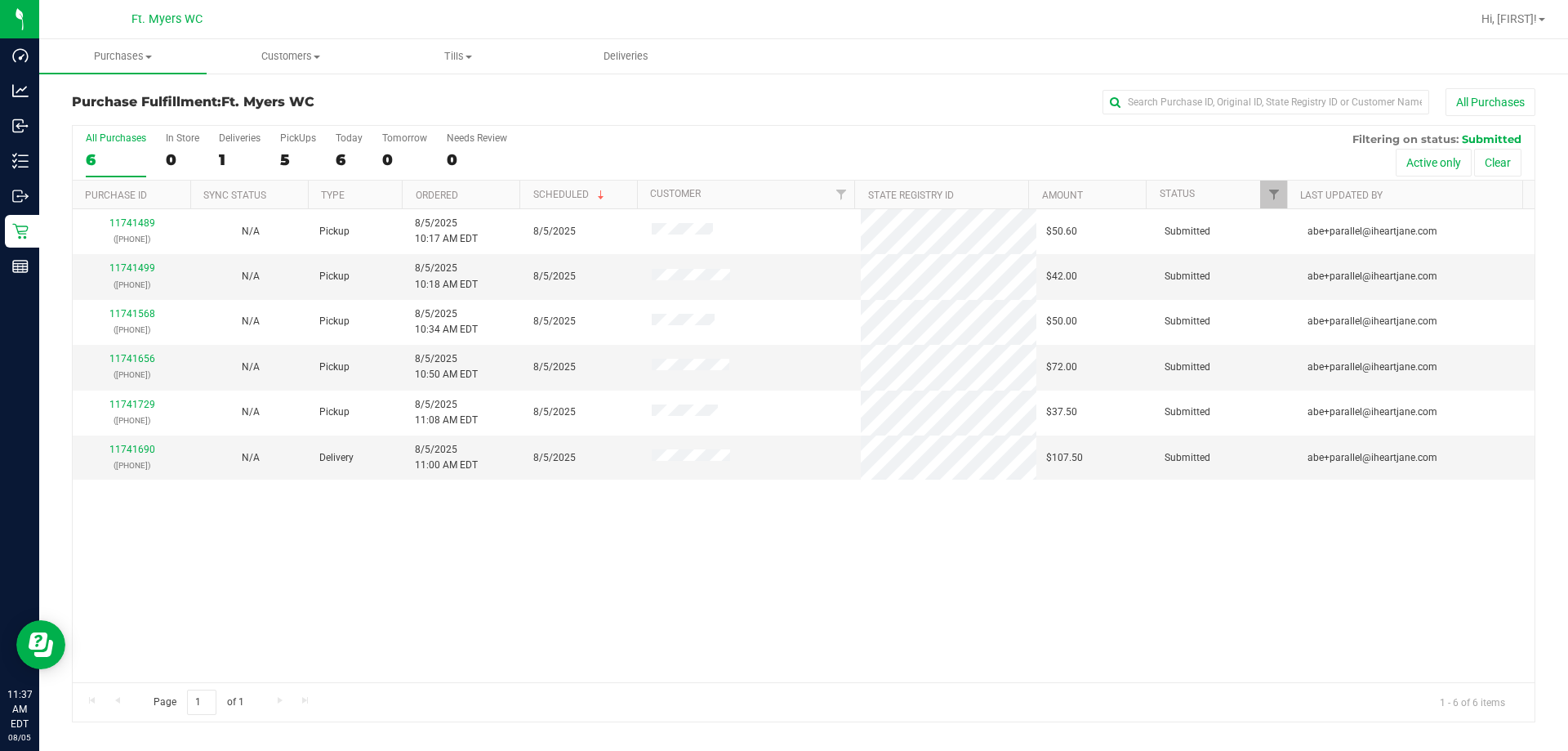 click on "Ordered" at bounding box center [461, 194] 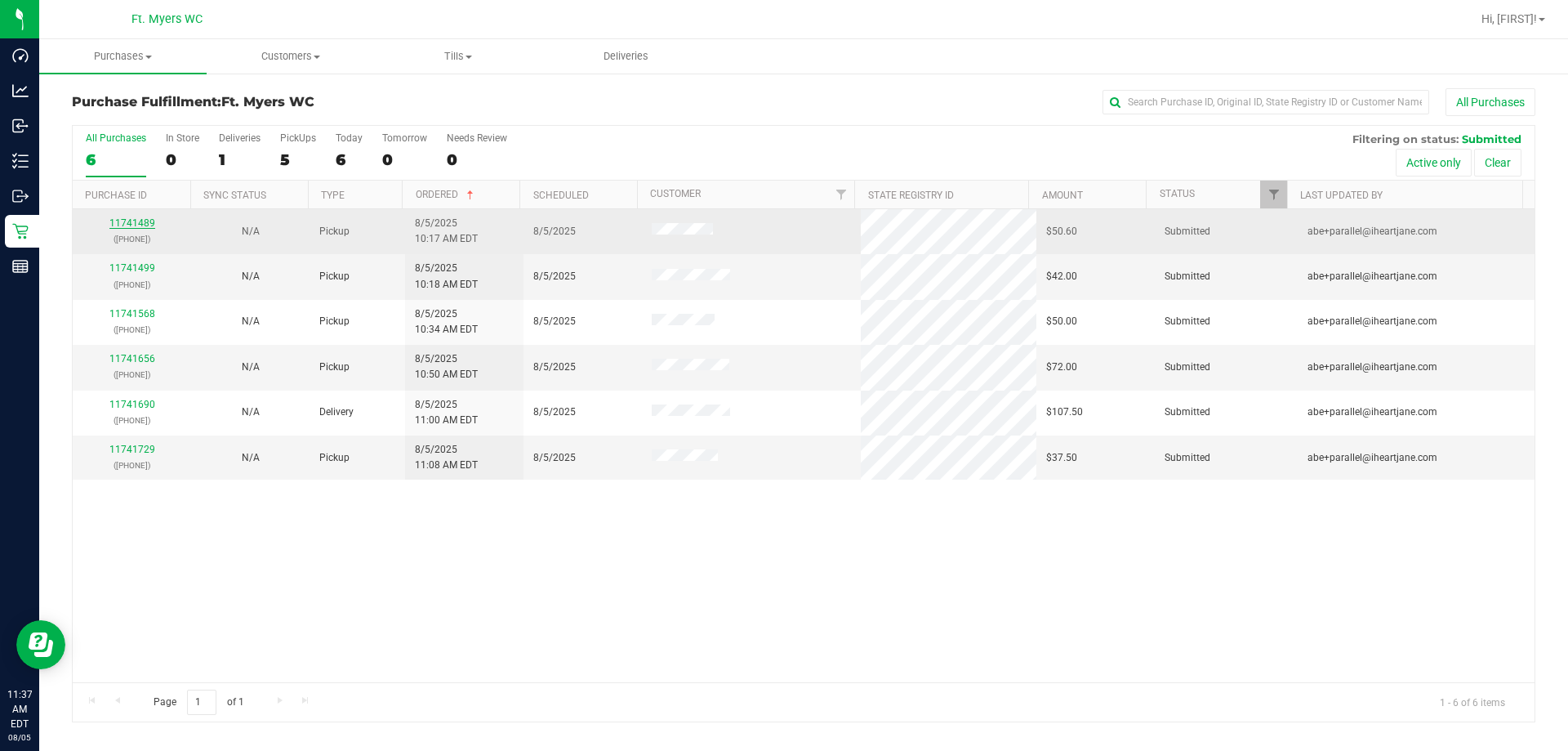 click on "11741489" at bounding box center (132, 223) 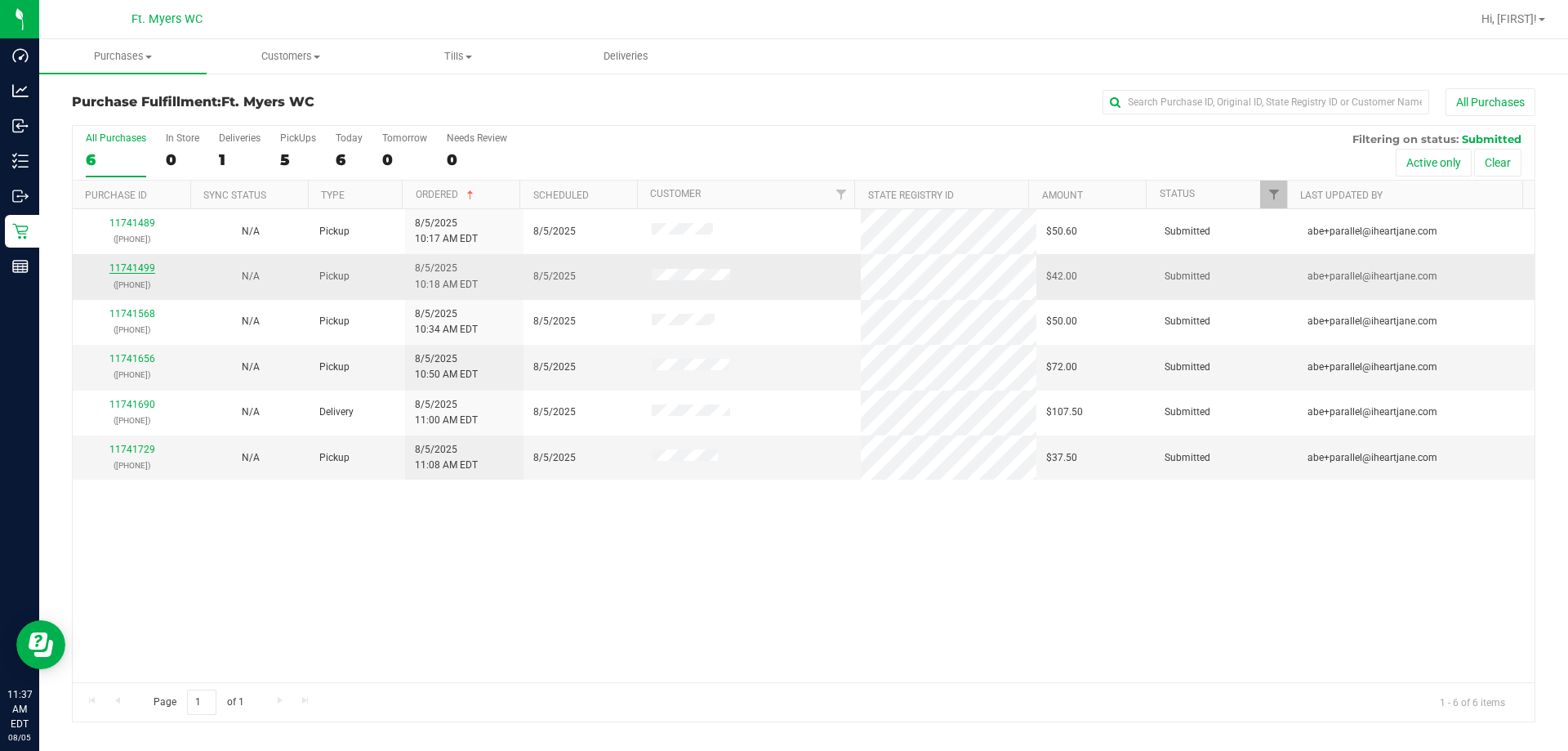 click on "11741499" at bounding box center (132, 268) 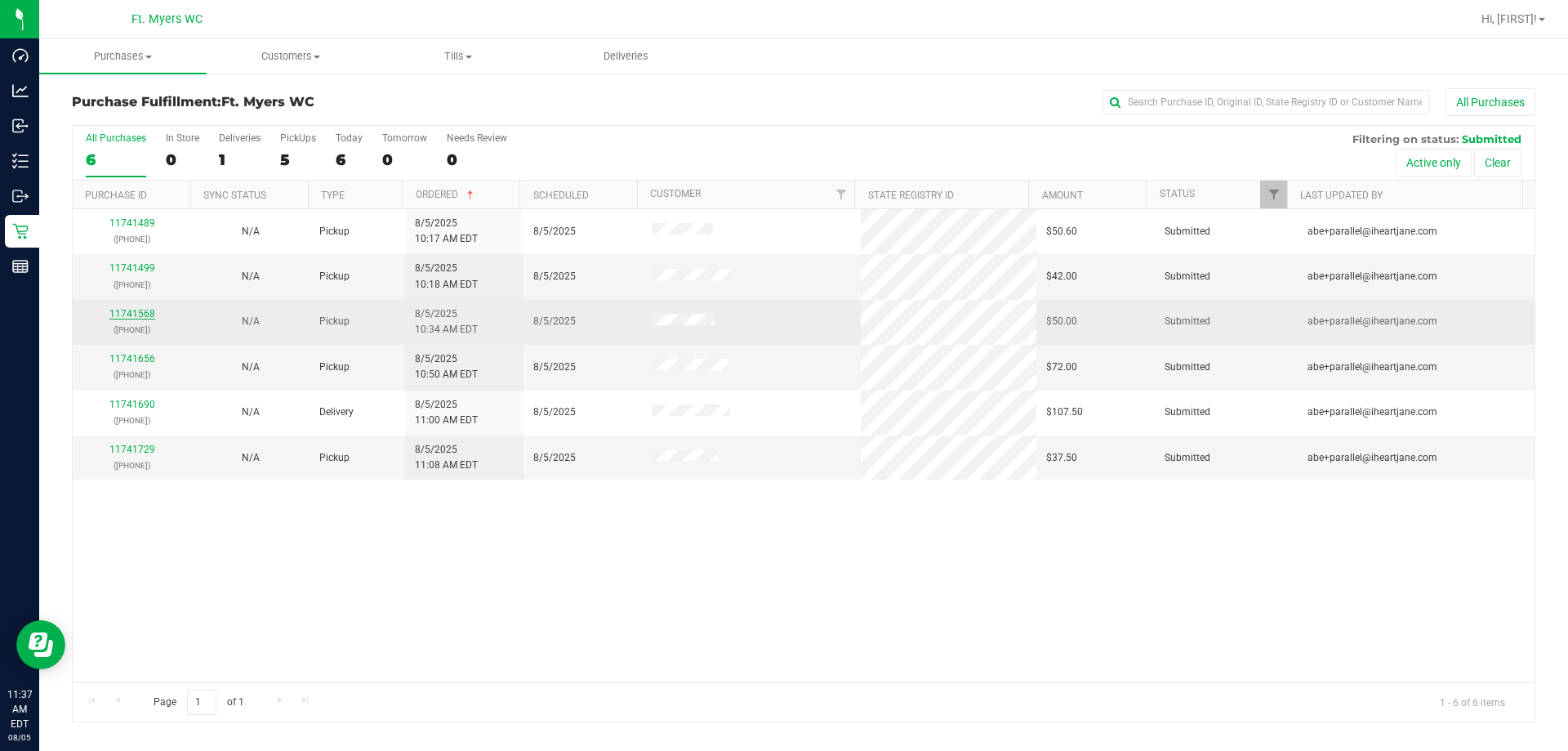 click on "11741568" at bounding box center [132, 314] 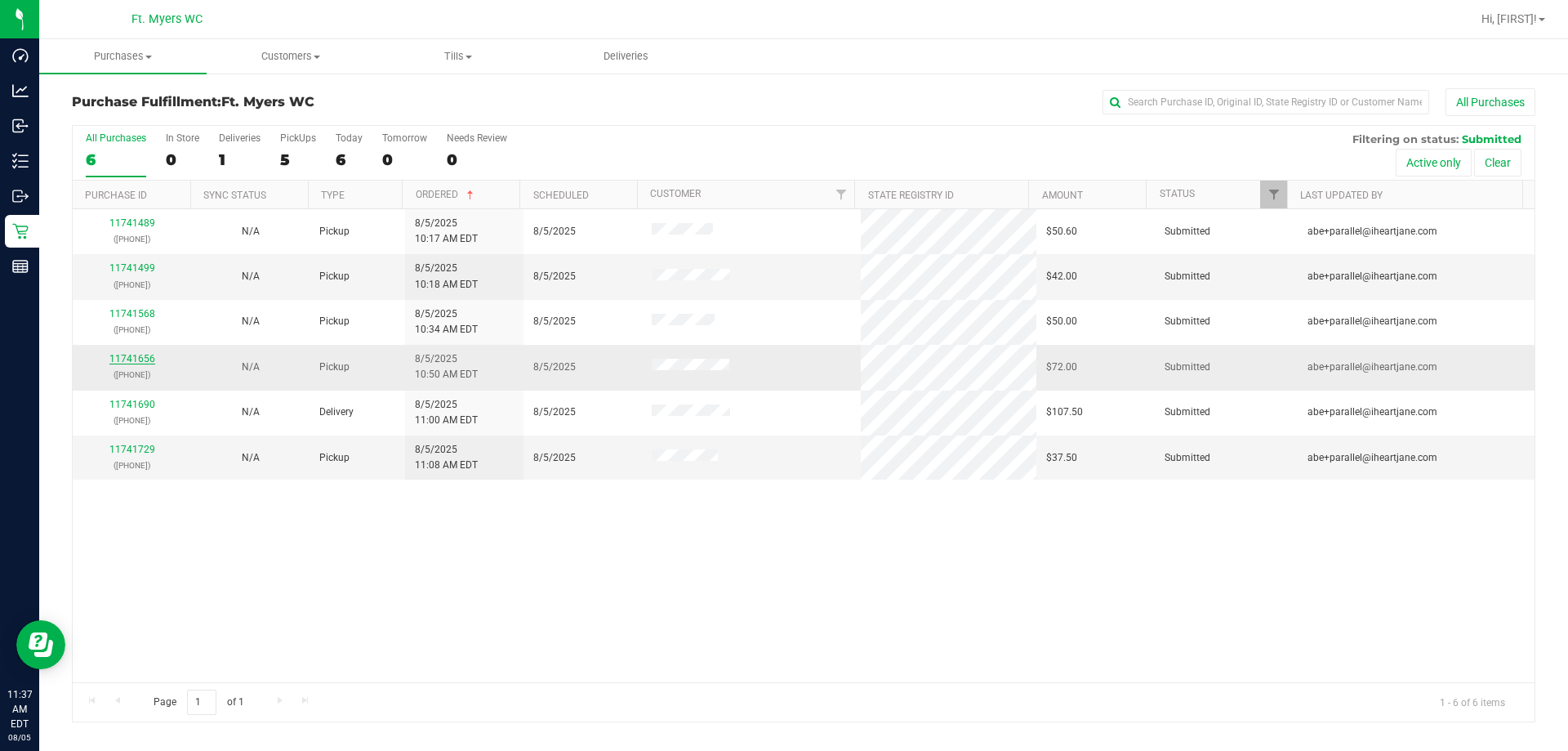 click on "11741656" at bounding box center (132, 359) 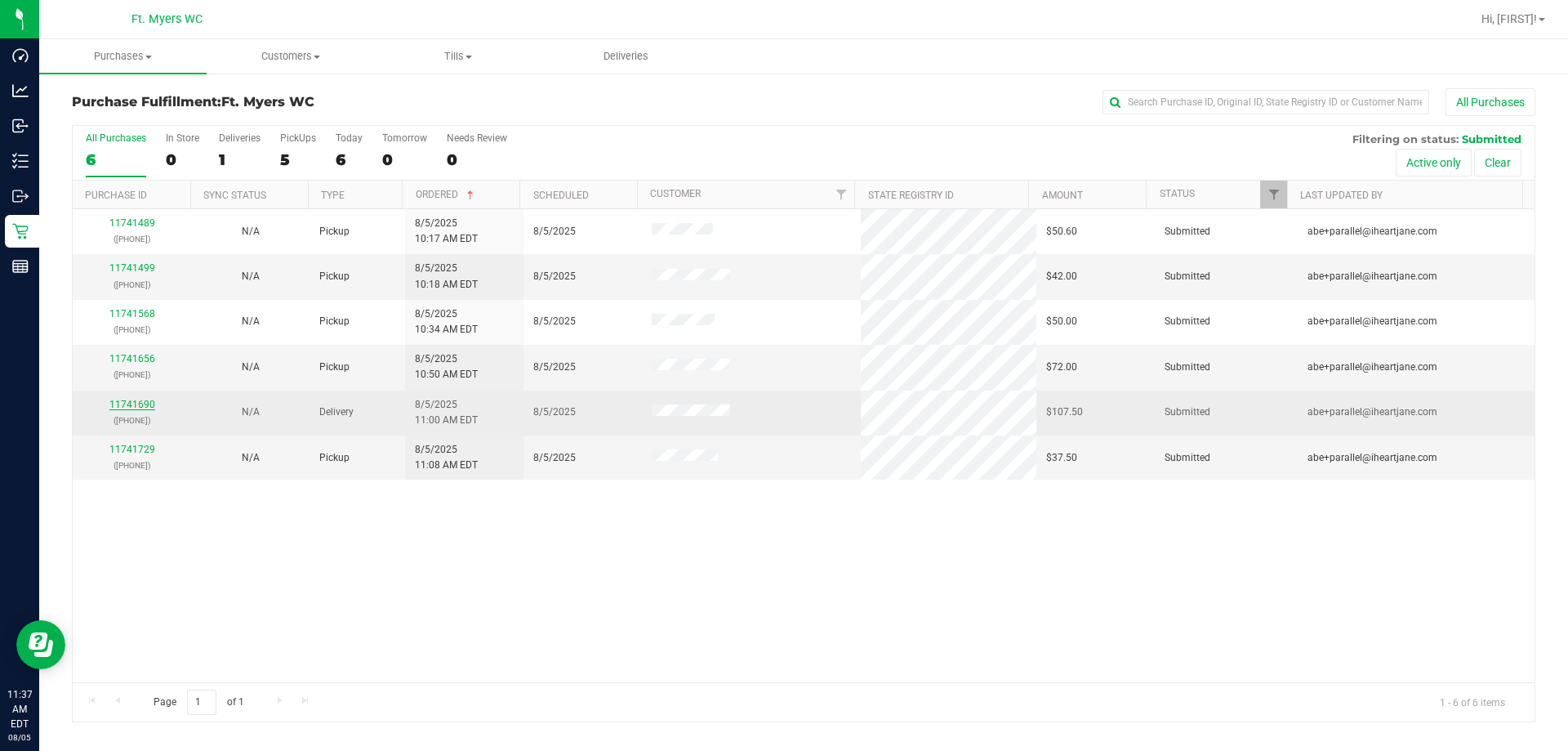 click on "11741690" at bounding box center (132, 405) 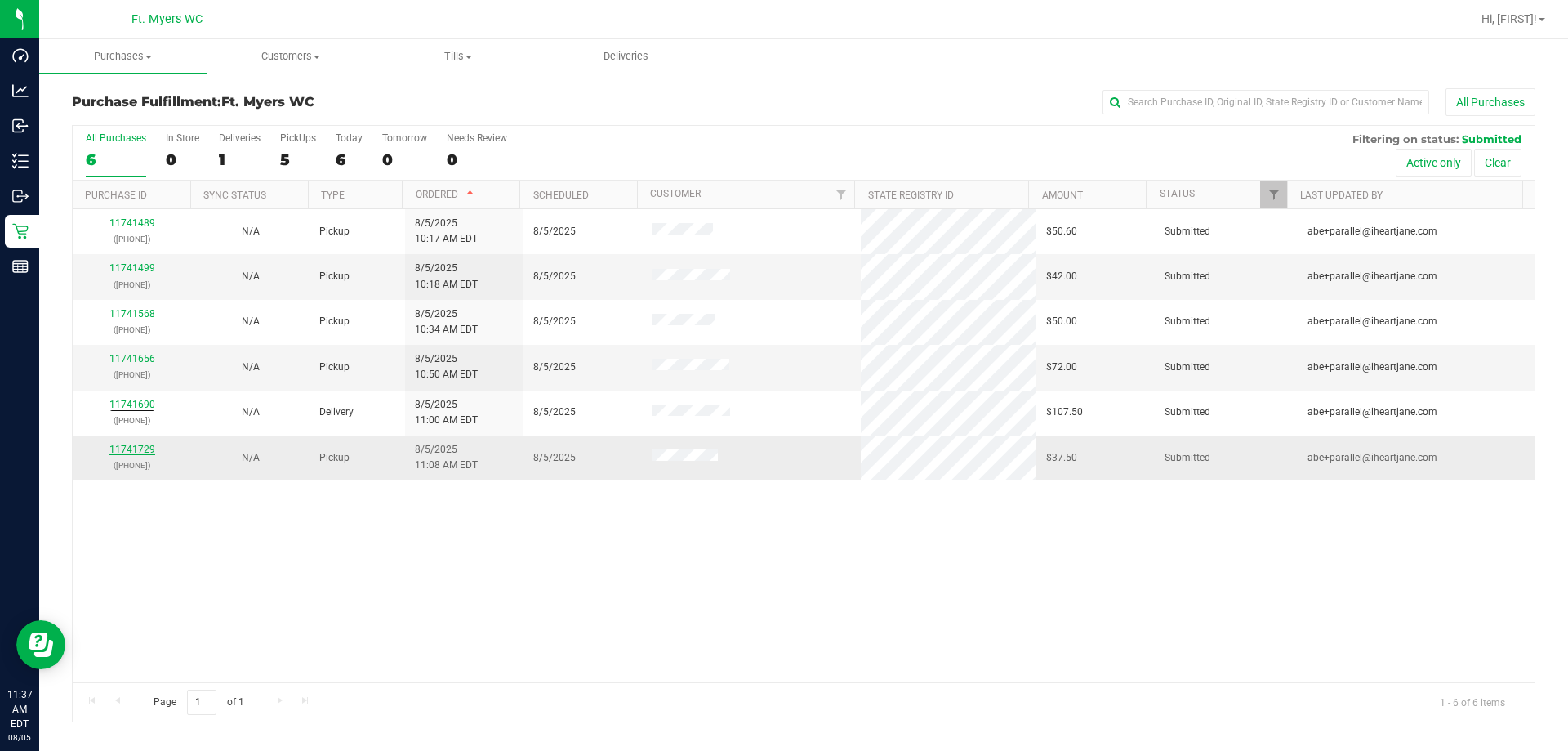click on "11741729" at bounding box center (132, 449) 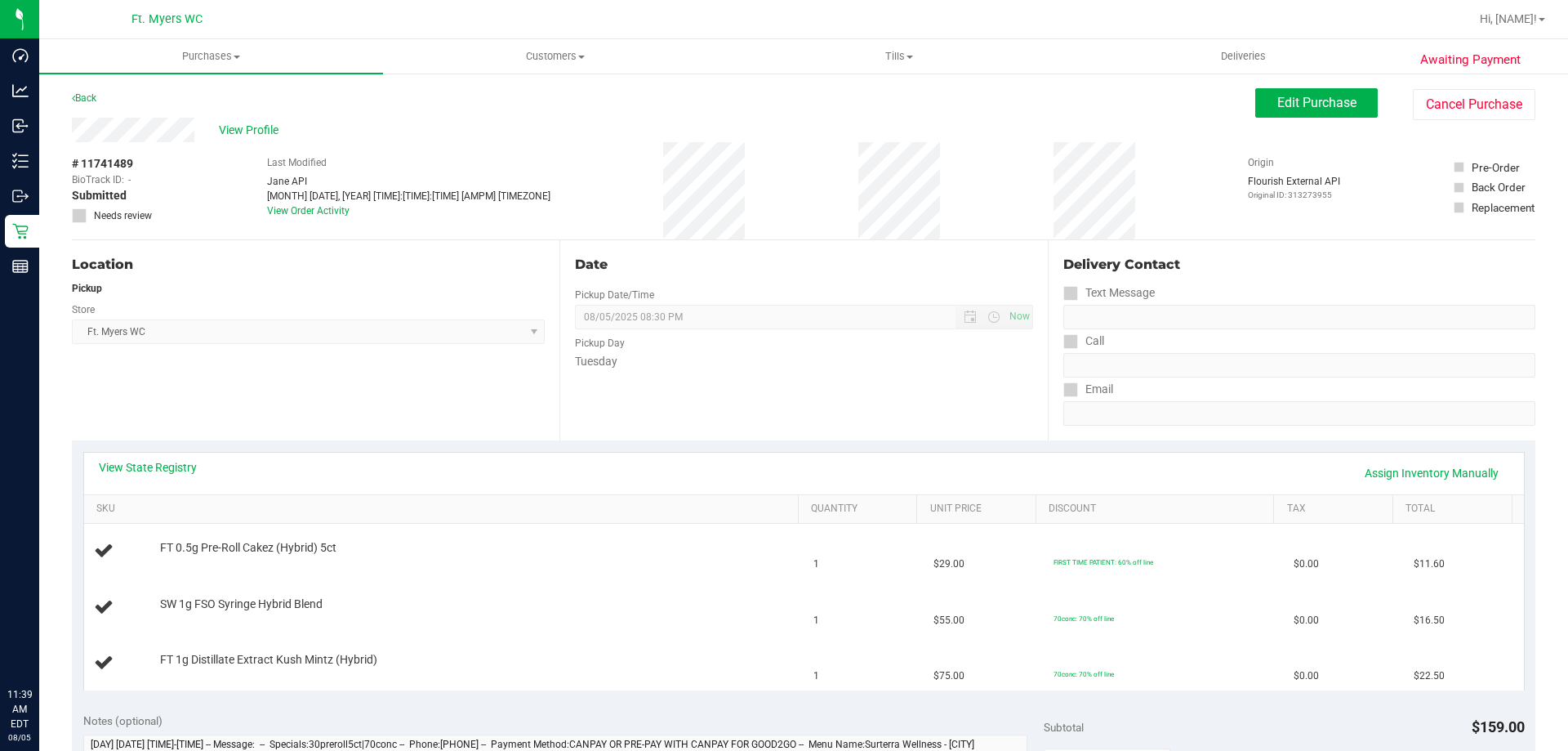 scroll, scrollTop: 0, scrollLeft: 0, axis: both 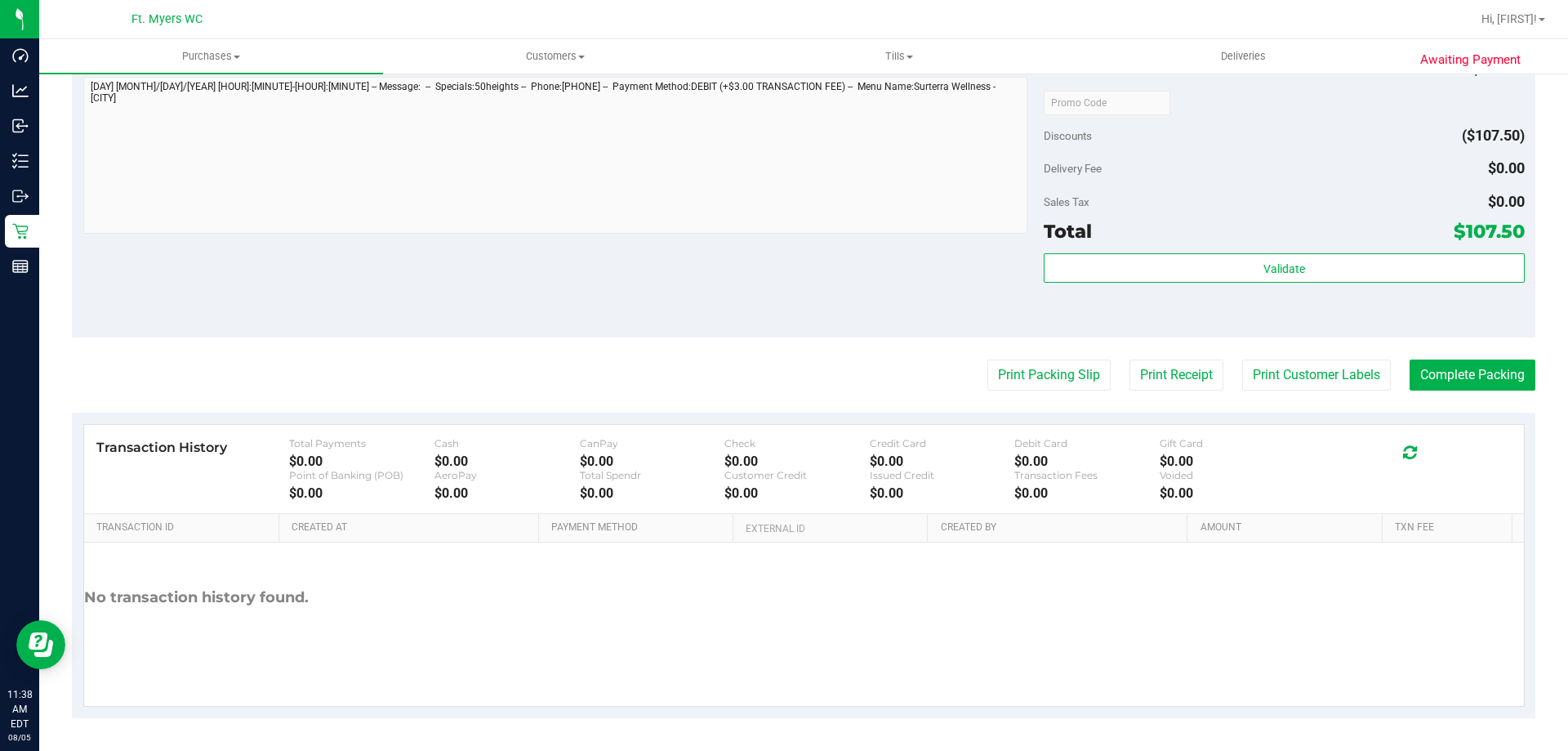 click on "Subtotal
$215.00
Discounts
($107.50)
Delivery Fee
$0.00
Sales Tax
$0.00
Total
$107.50
Validate" at bounding box center (1284, 190) 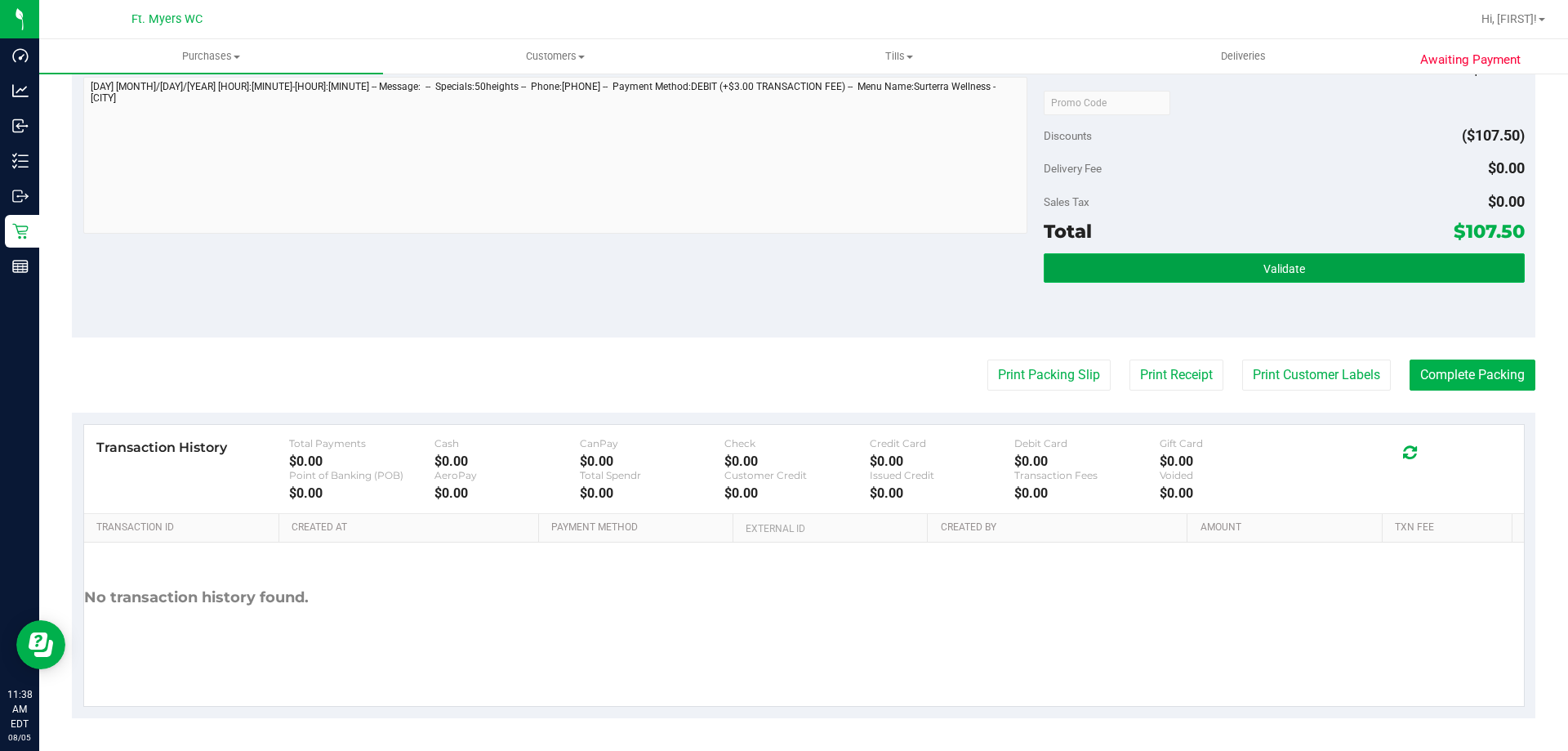click on "Validate" at bounding box center [1284, 268] 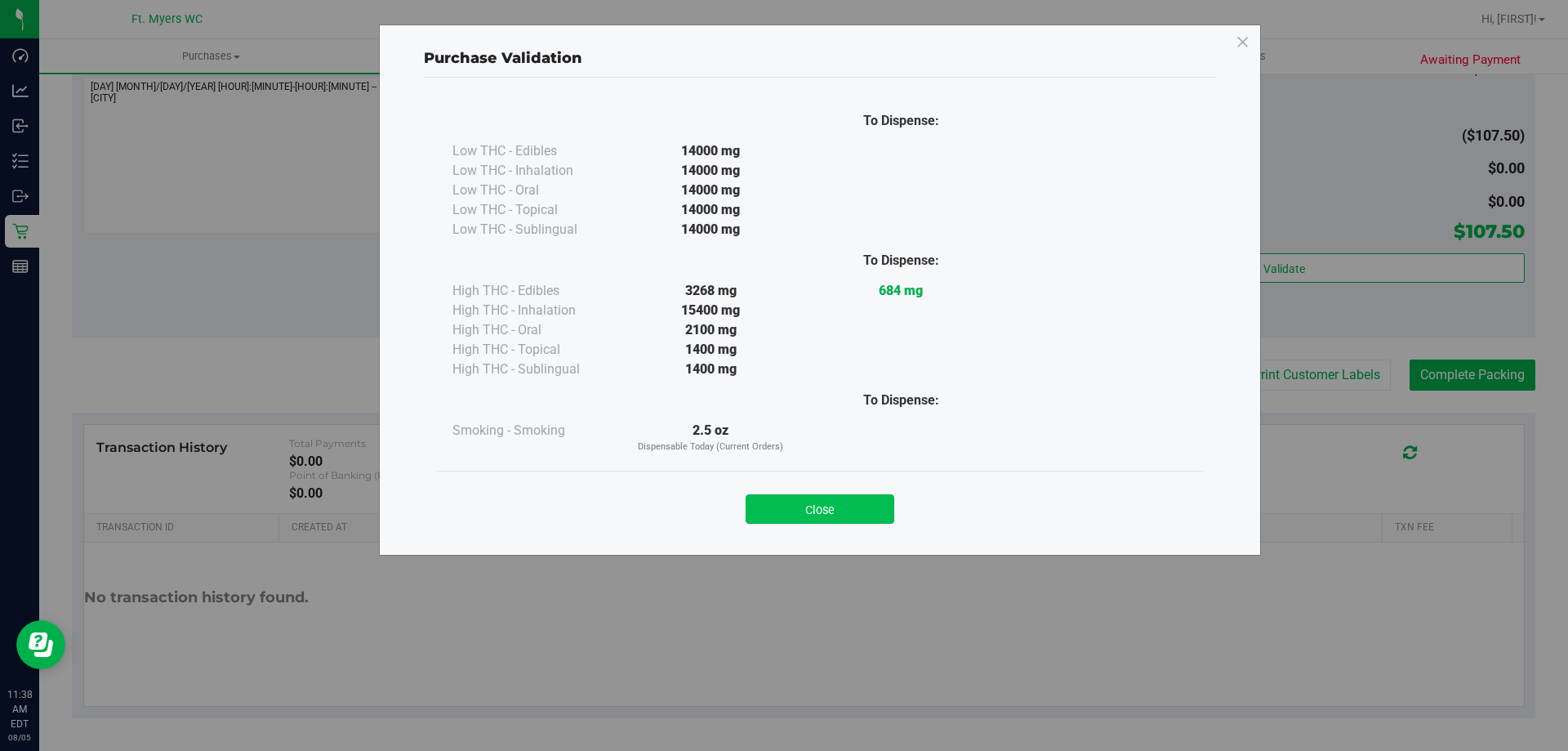 click on "Close" at bounding box center (820, 509) 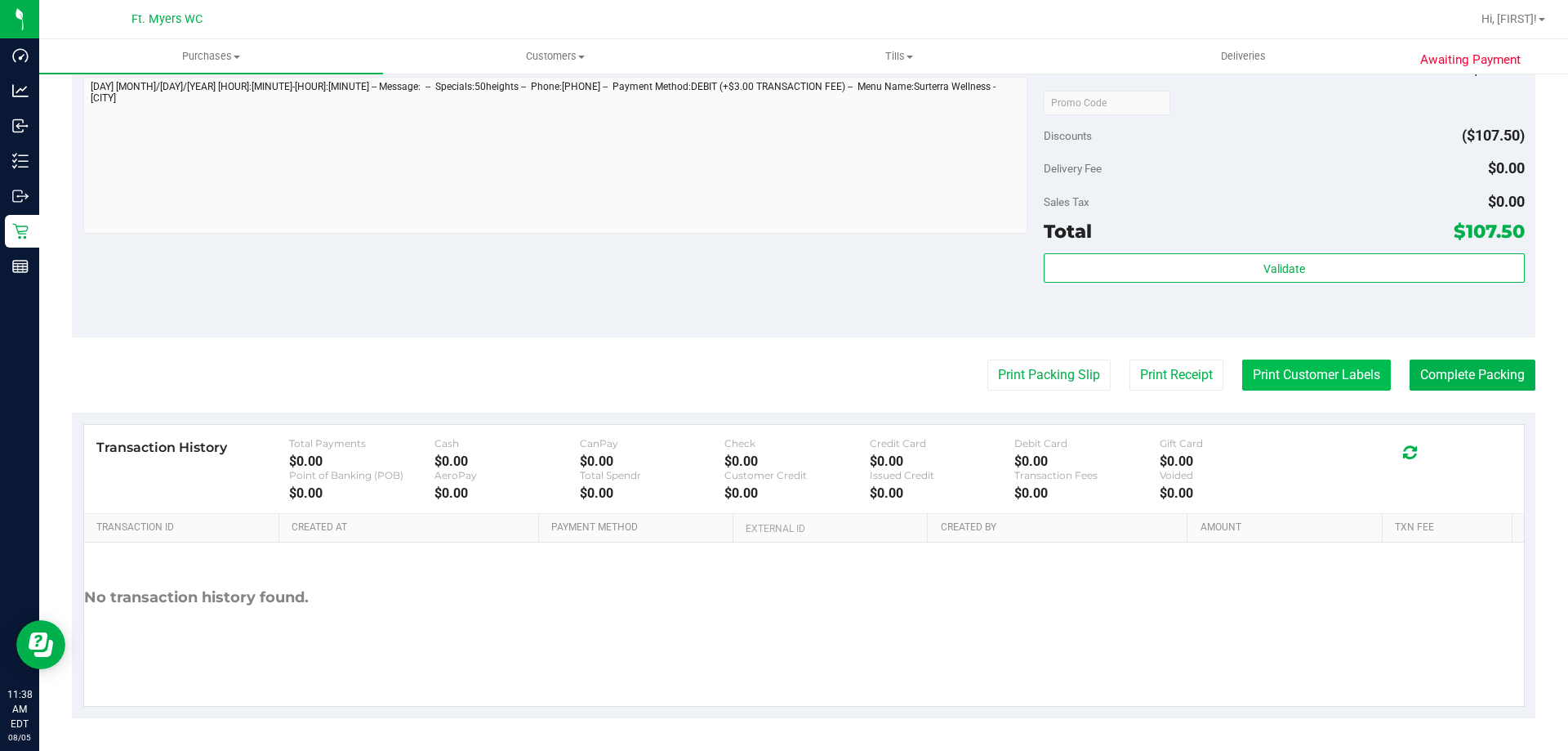 click on "Print Customer Labels" at bounding box center [1316, 375] 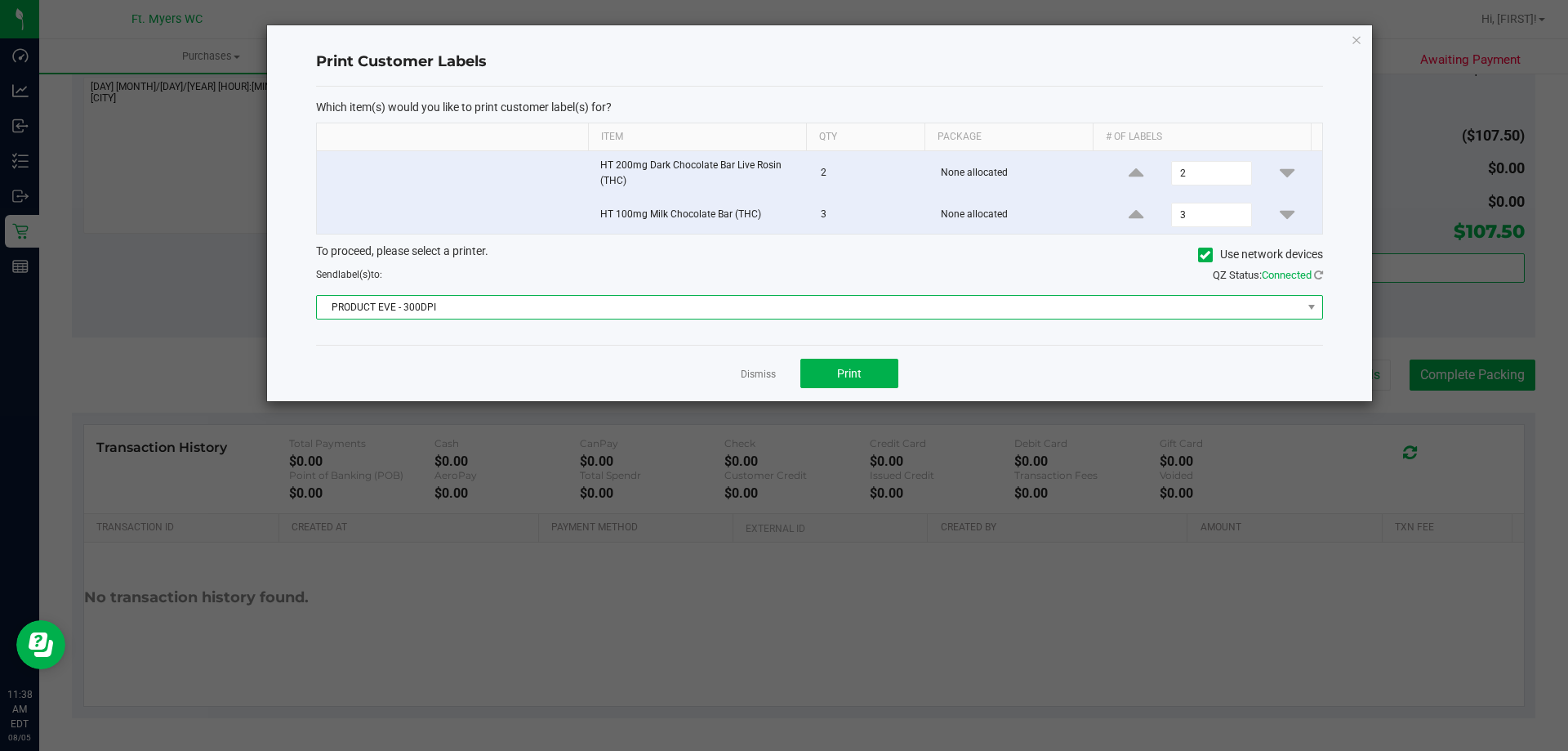 click on "PRODUCT EVE - 300DPI" at bounding box center [809, 307] 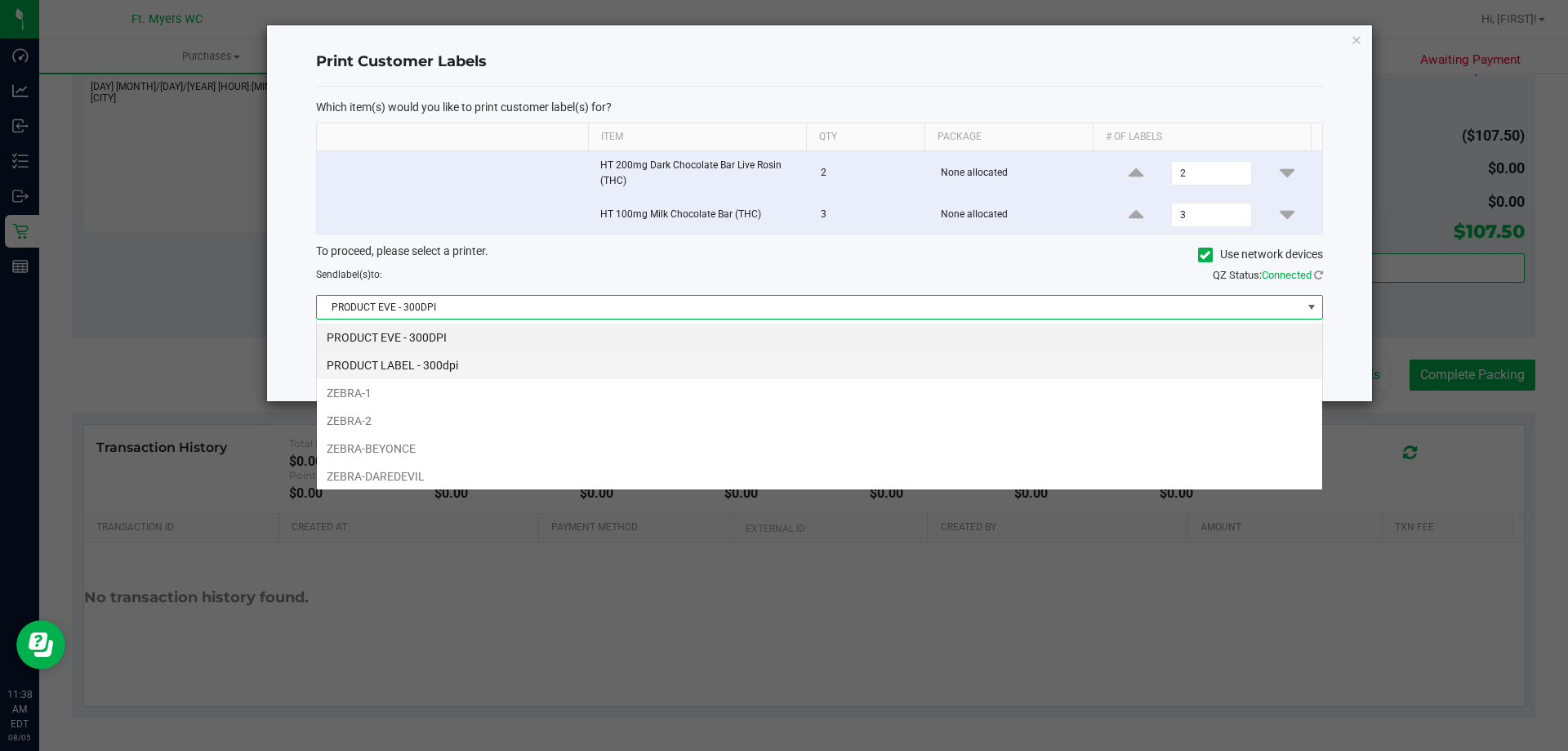 scroll, scrollTop: 81695, scrollLeft: 80660, axis: both 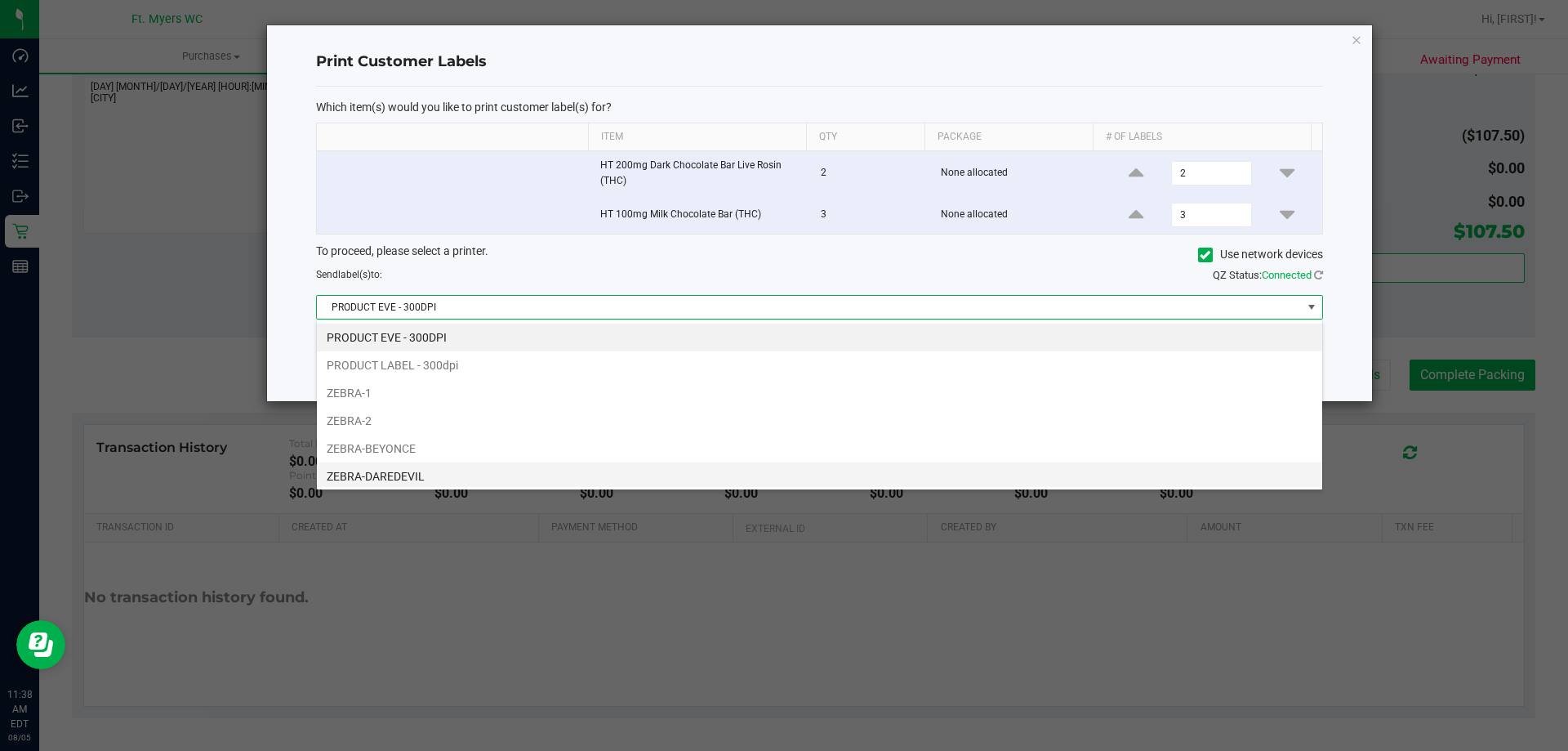 click on "ZEBRA-DAREDEVIL" at bounding box center [819, 476] 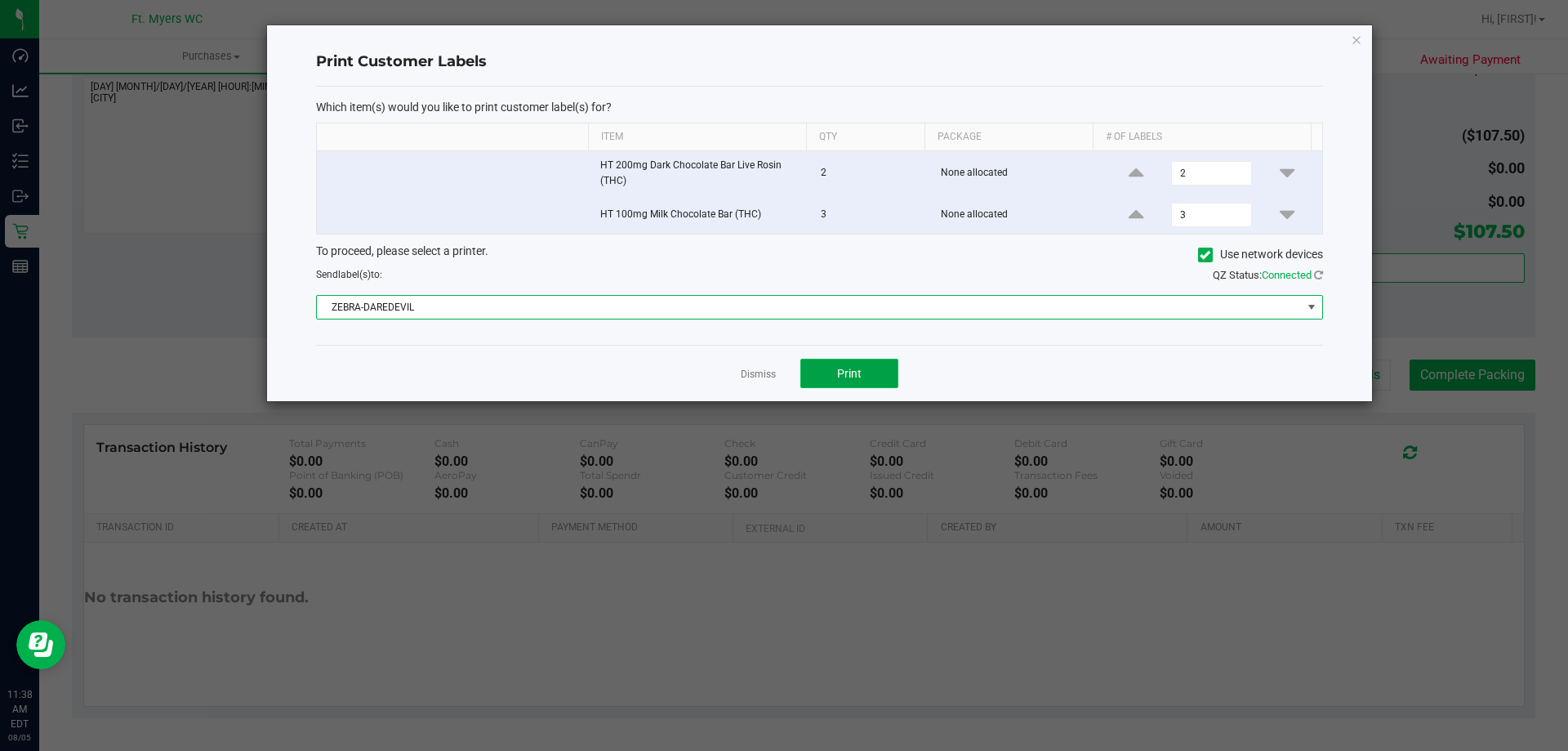click on "Print" 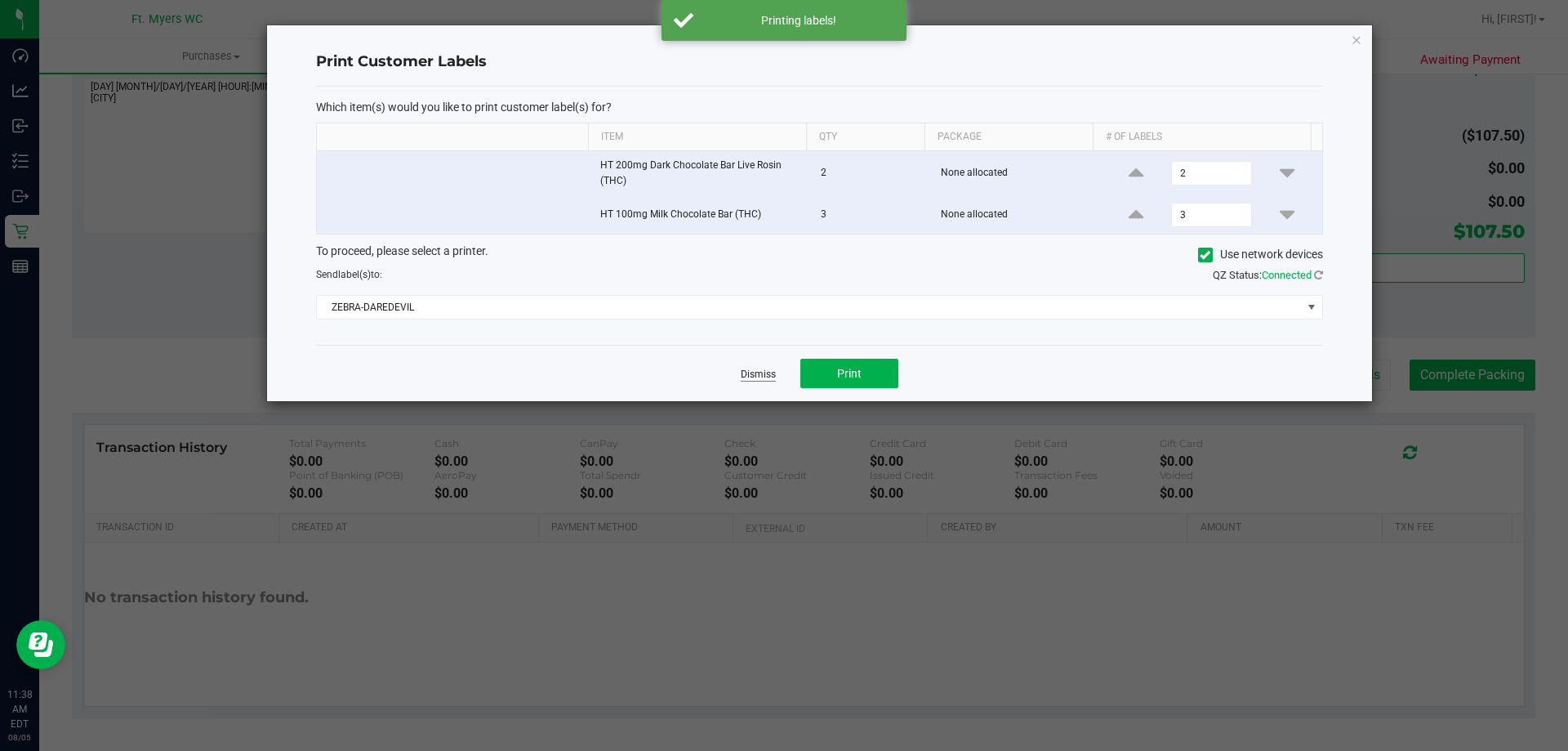 click on "Dismiss" 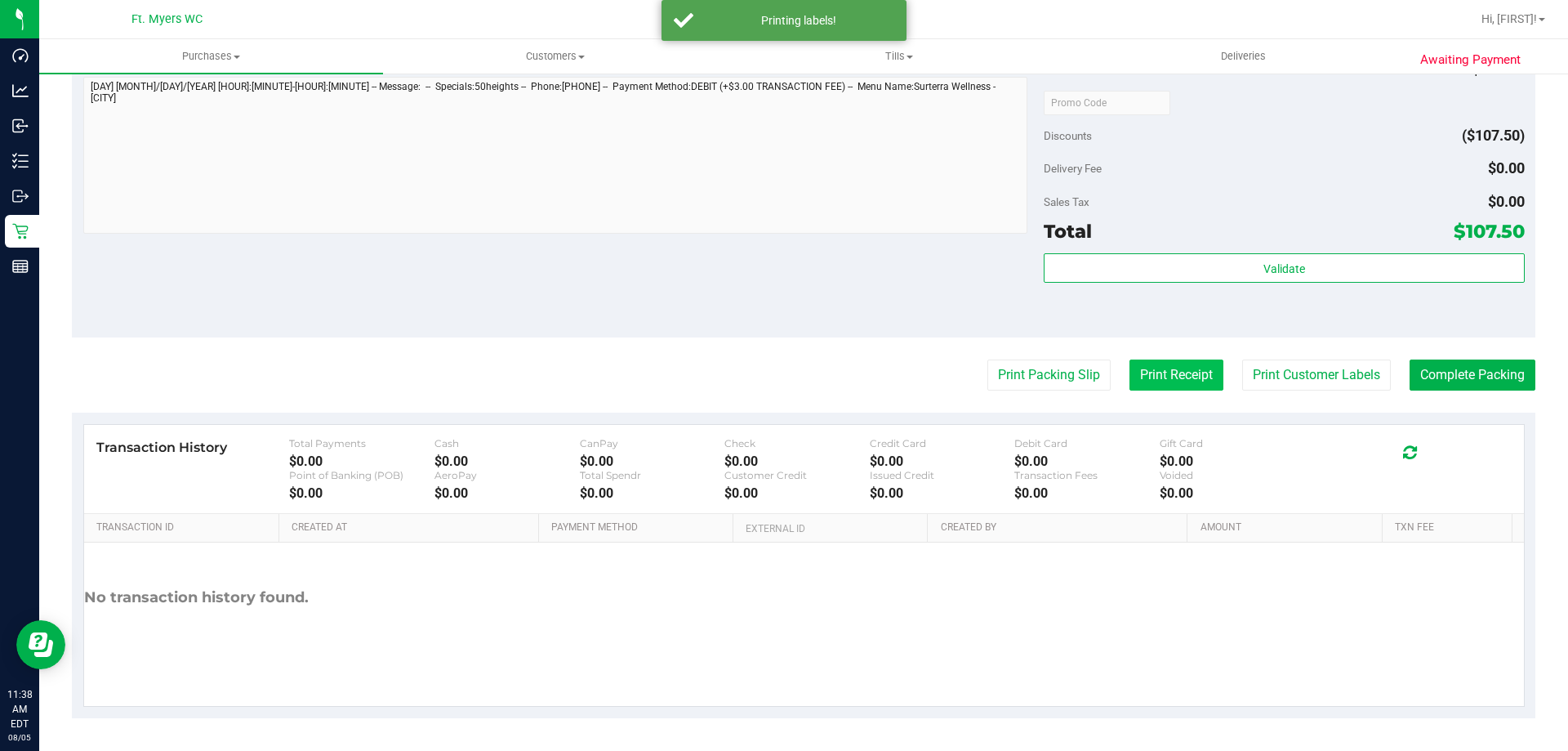 click on "Print Receipt" at bounding box center (1176, 375) 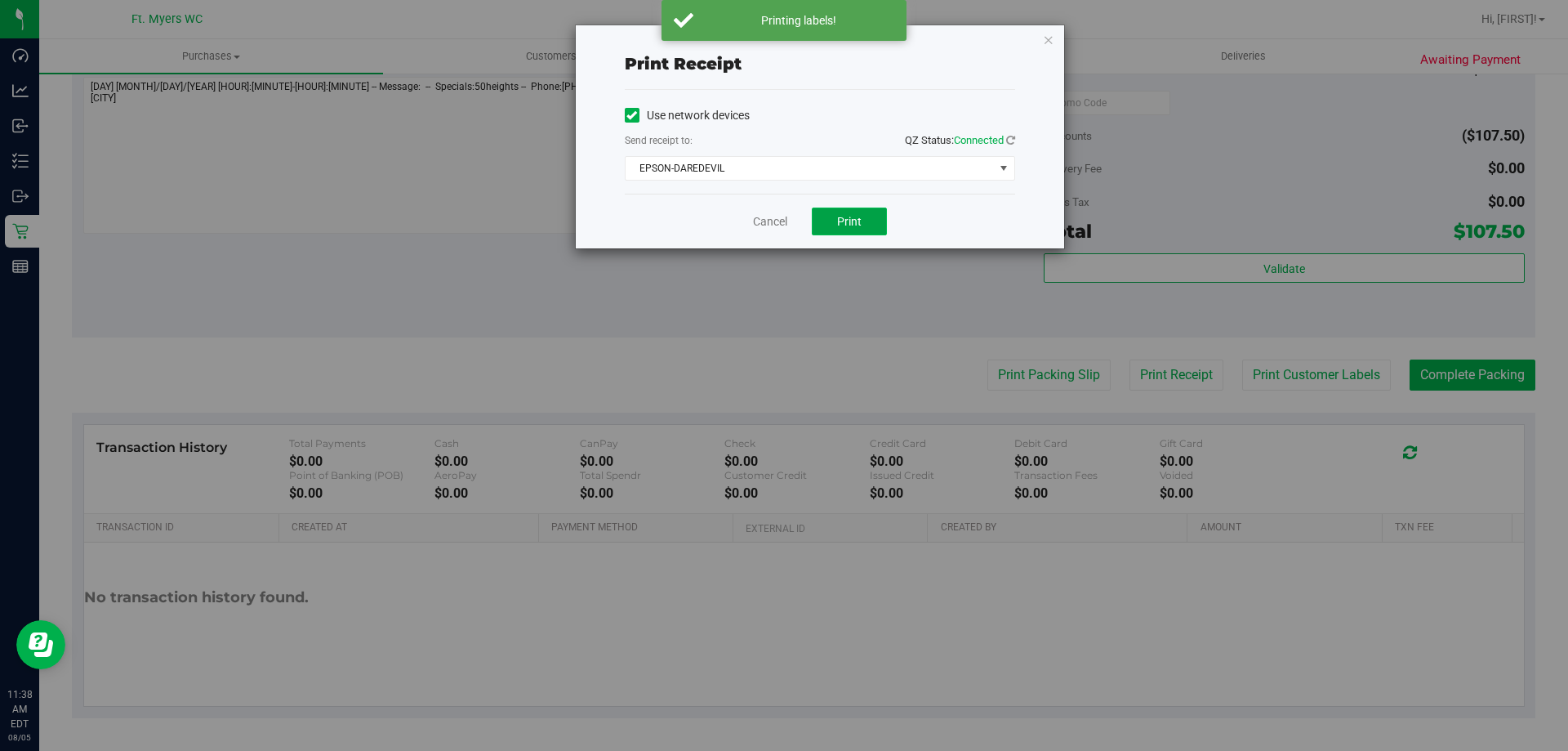 click on "Print" at bounding box center (849, 221) 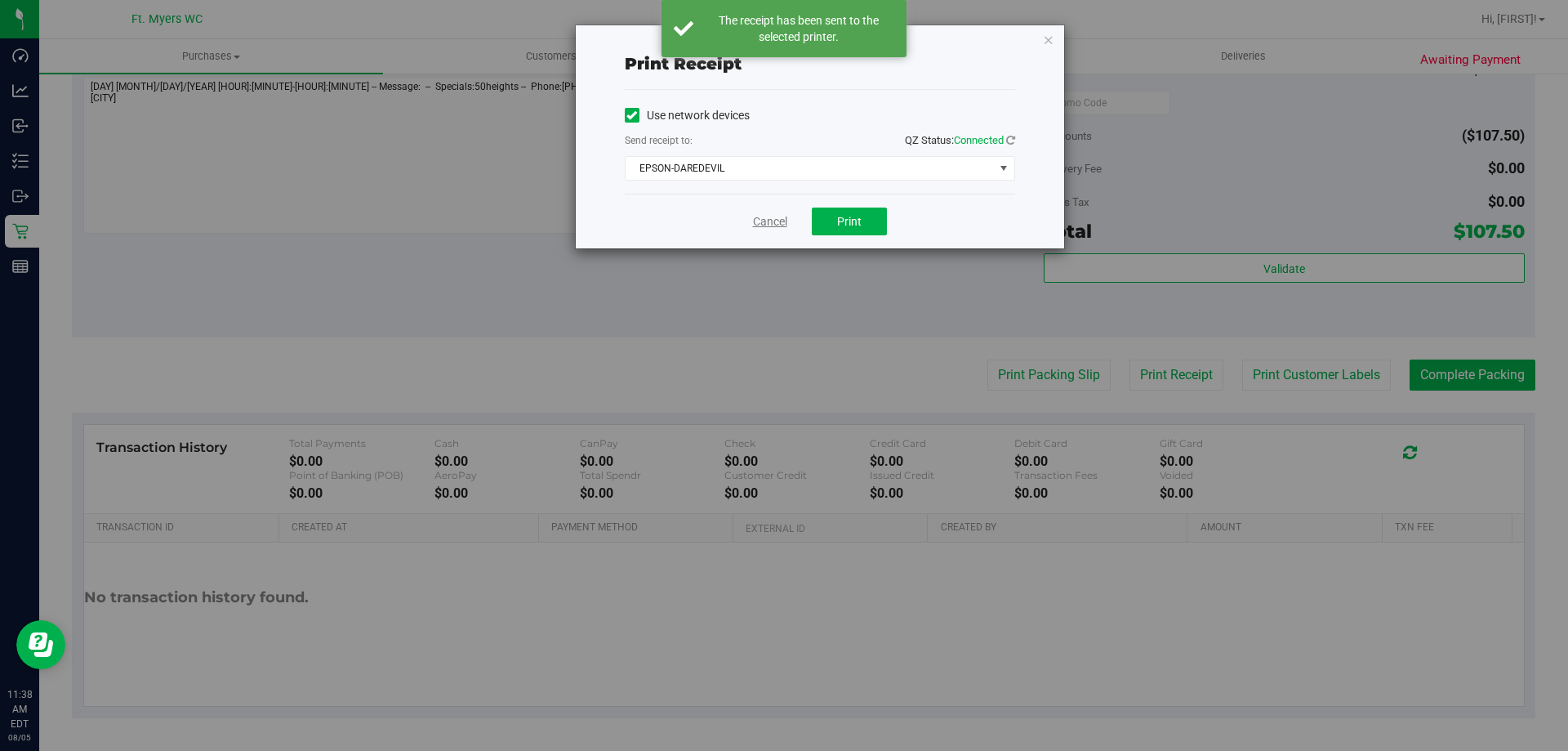 click on "Cancel" at bounding box center (770, 221) 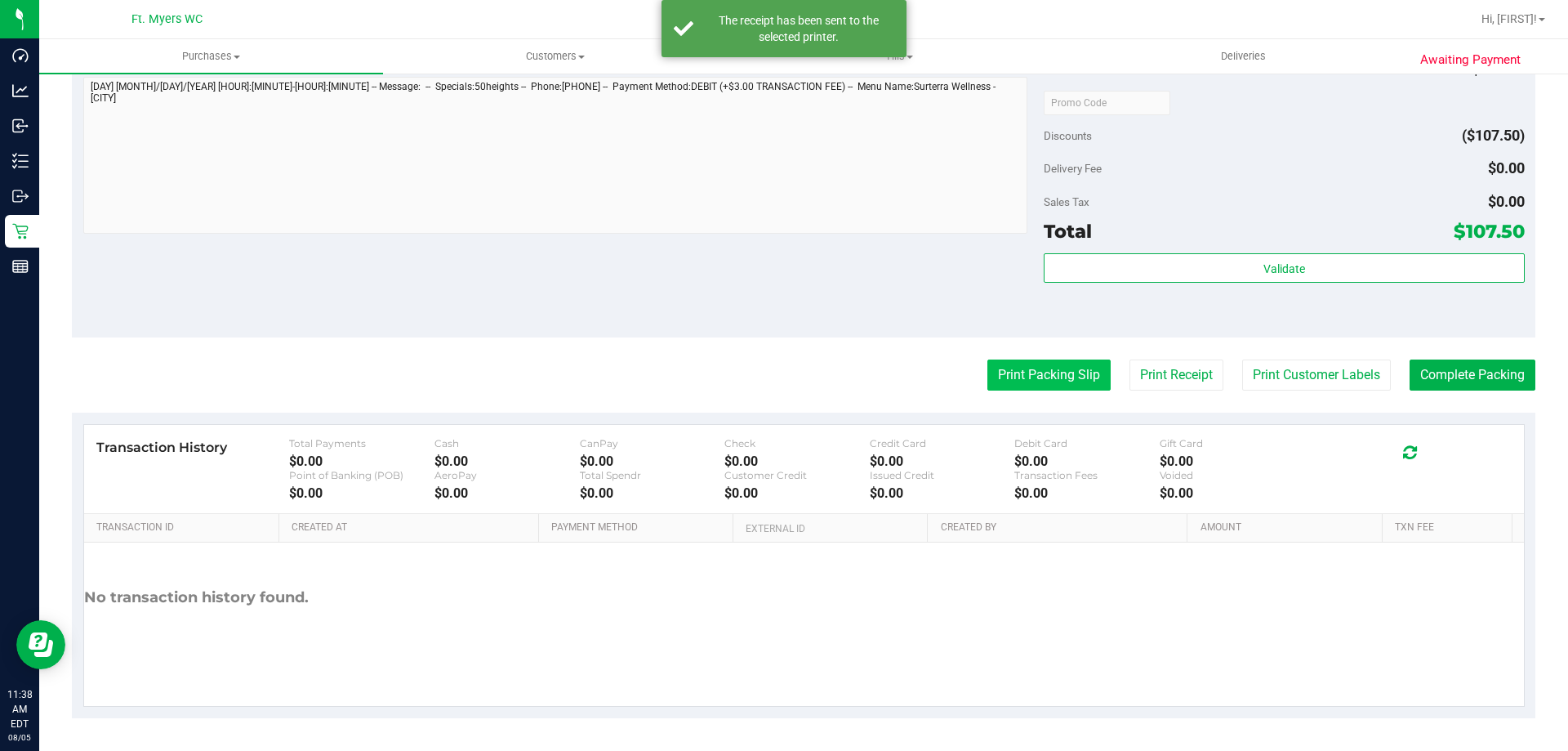 drag, startPoint x: 998, startPoint y: 380, endPoint x: 975, endPoint y: 370, distance: 25.079872 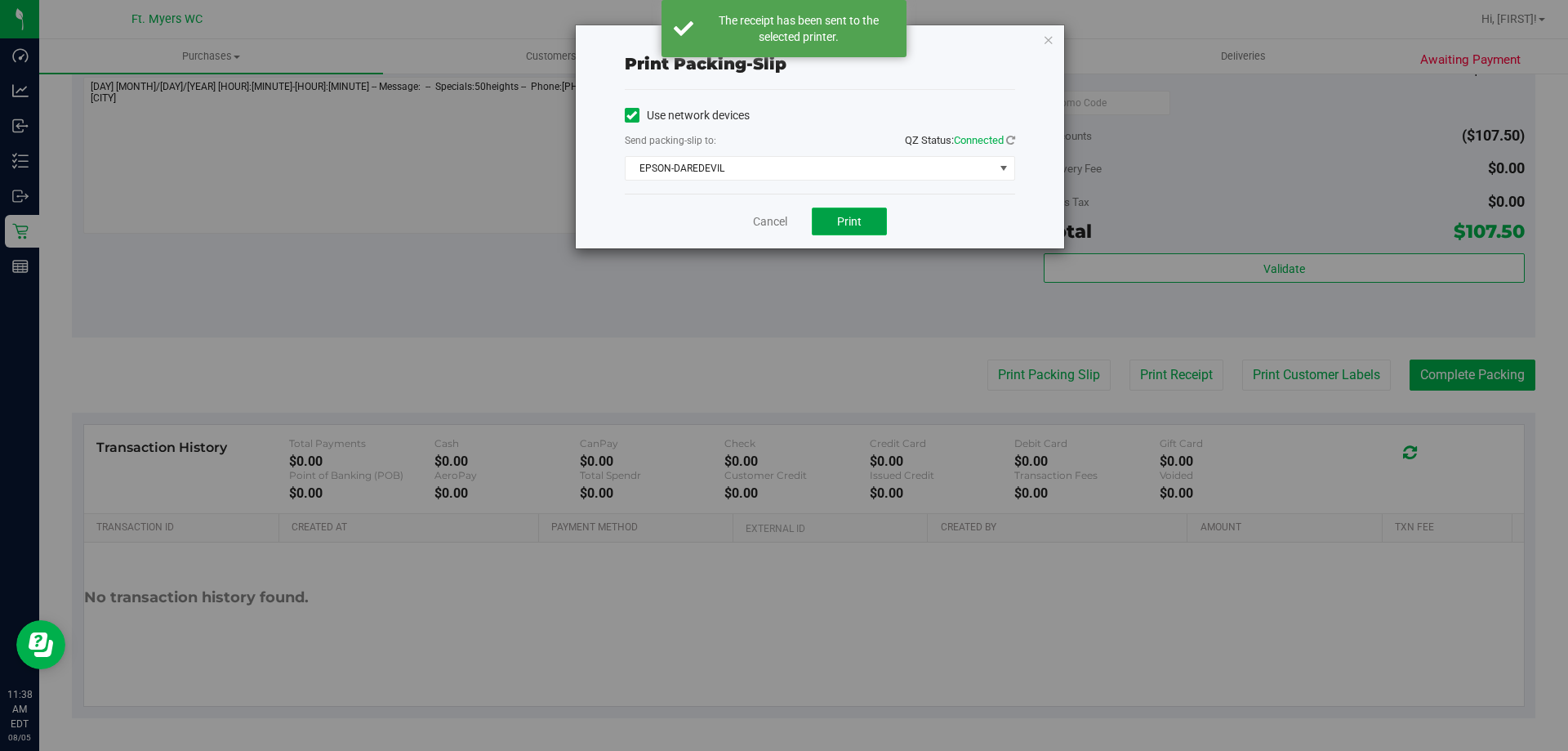 click on "Print" at bounding box center (849, 221) 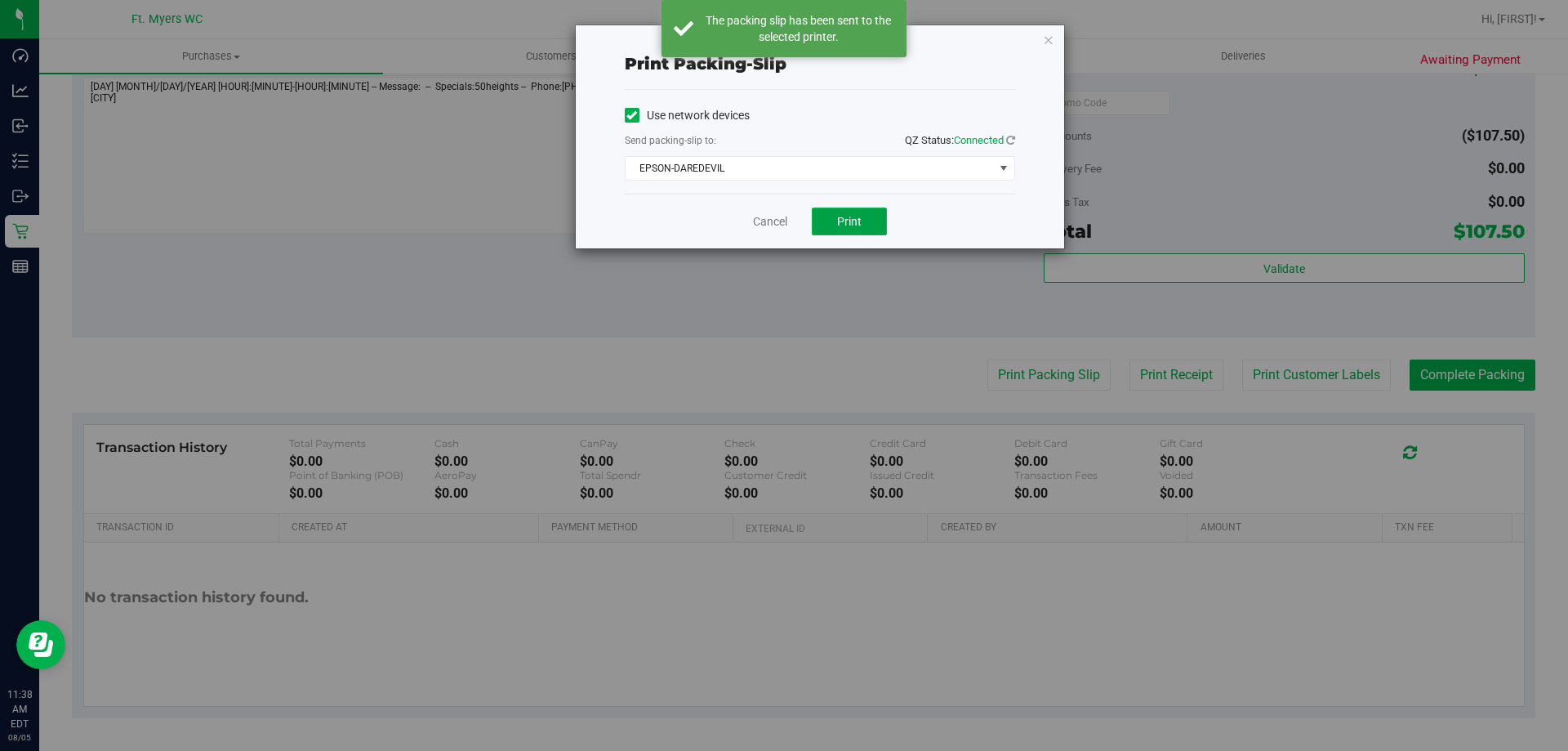 click on "Print" at bounding box center [849, 221] 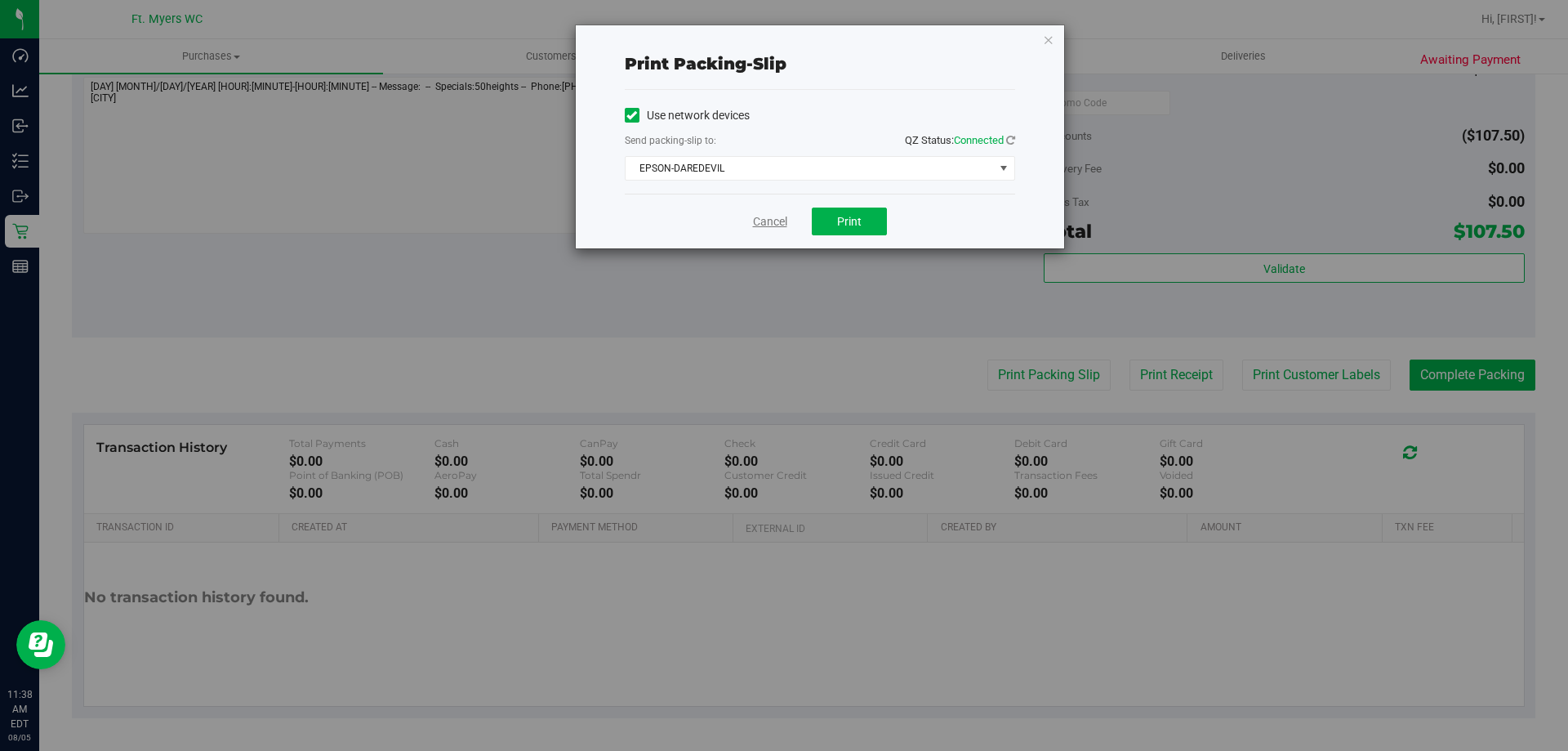 click on "Cancel" at bounding box center (770, 221) 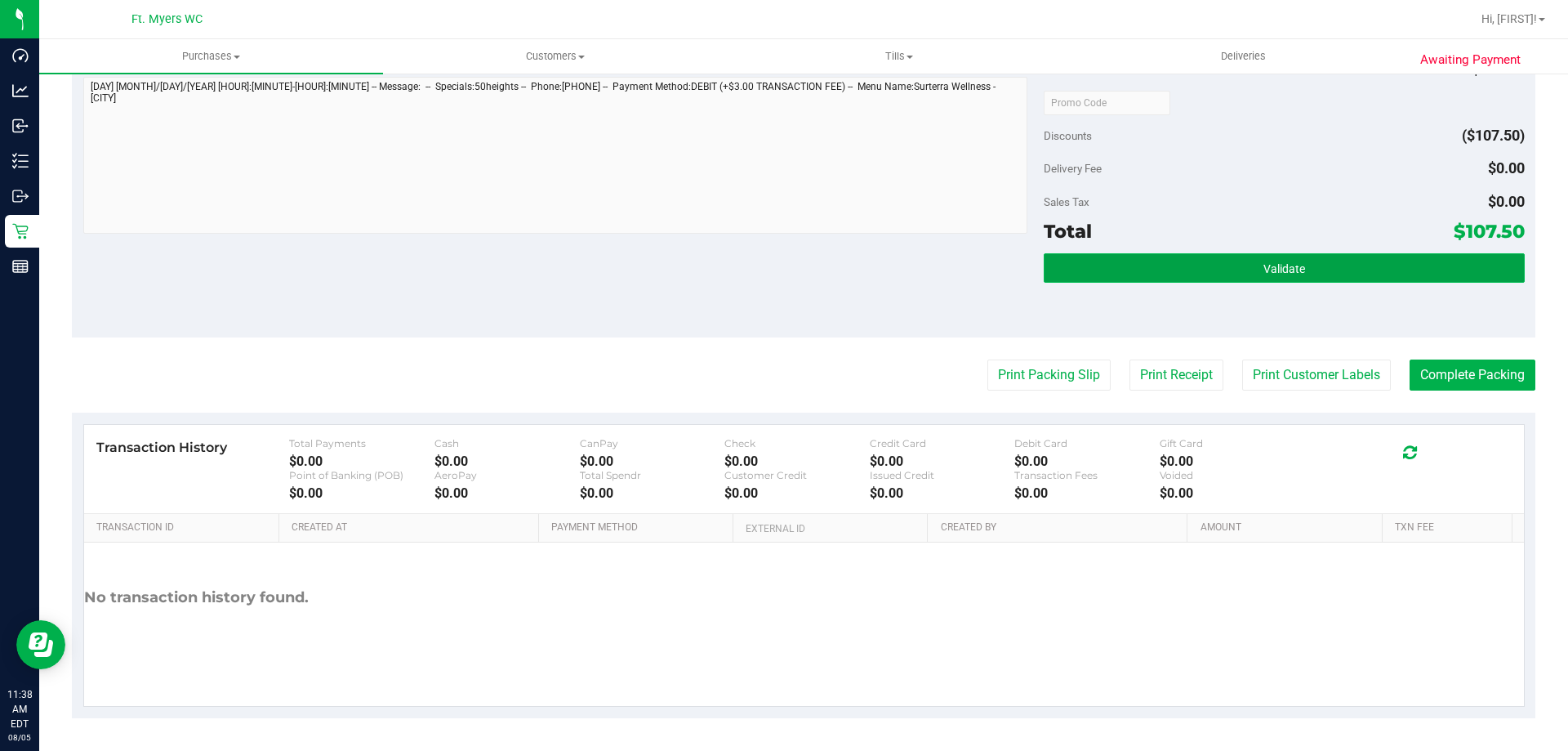 click on "Validate" at bounding box center (1284, 268) 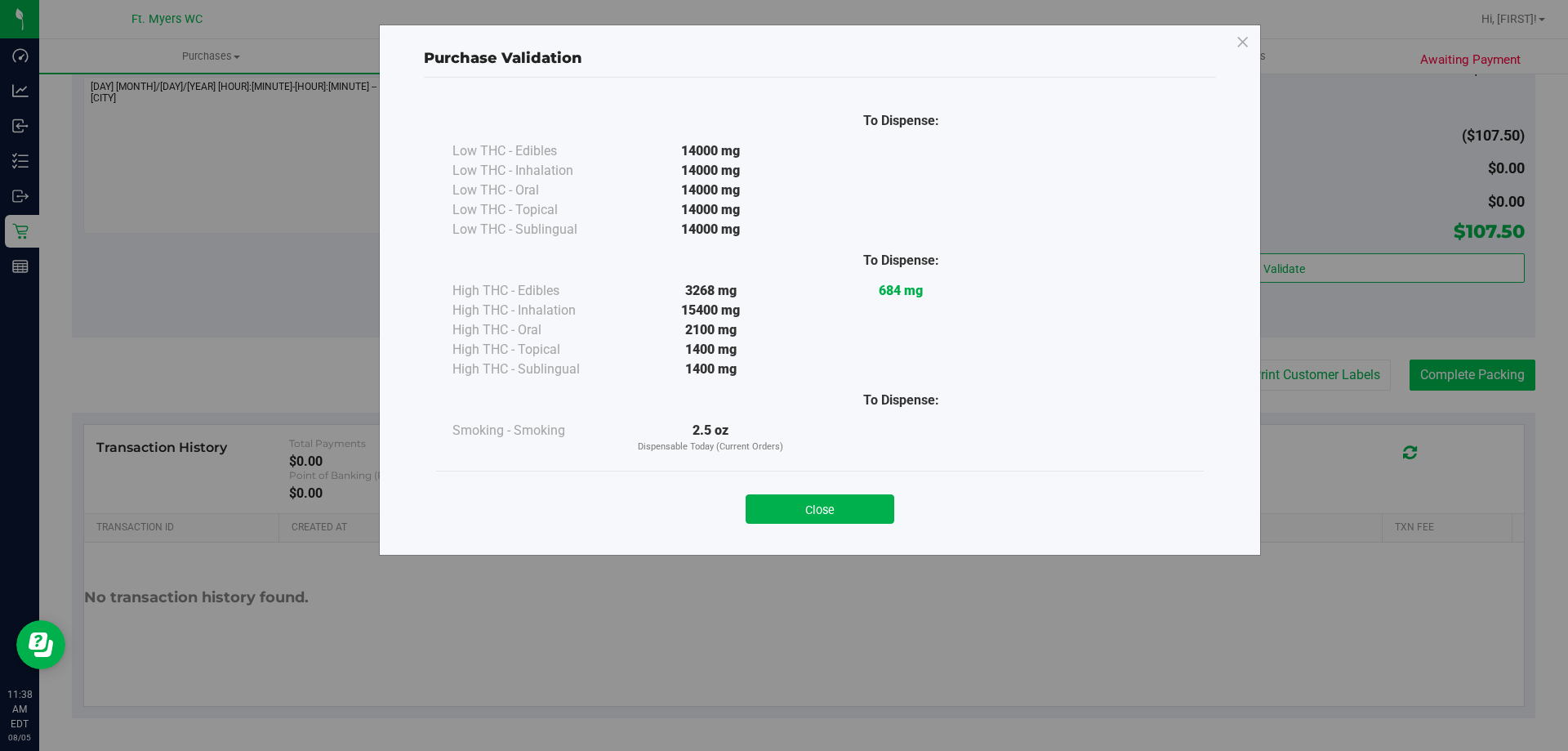 click on "Purchase Validation
To Dispense:
Low THC - Edibles
14000 mg" at bounding box center (790, 375) 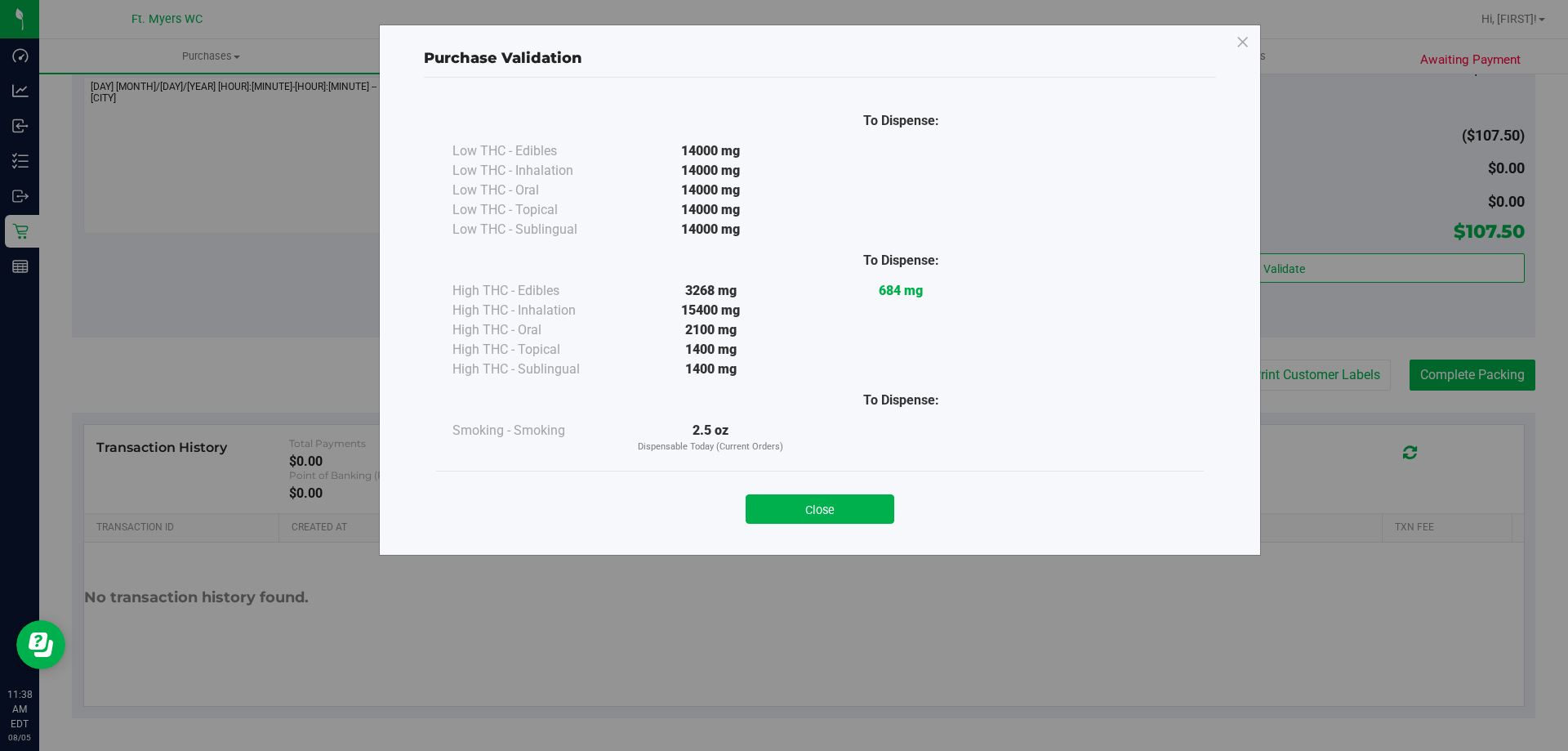 drag, startPoint x: 832, startPoint y: 518, endPoint x: 847, endPoint y: 518, distance: 15 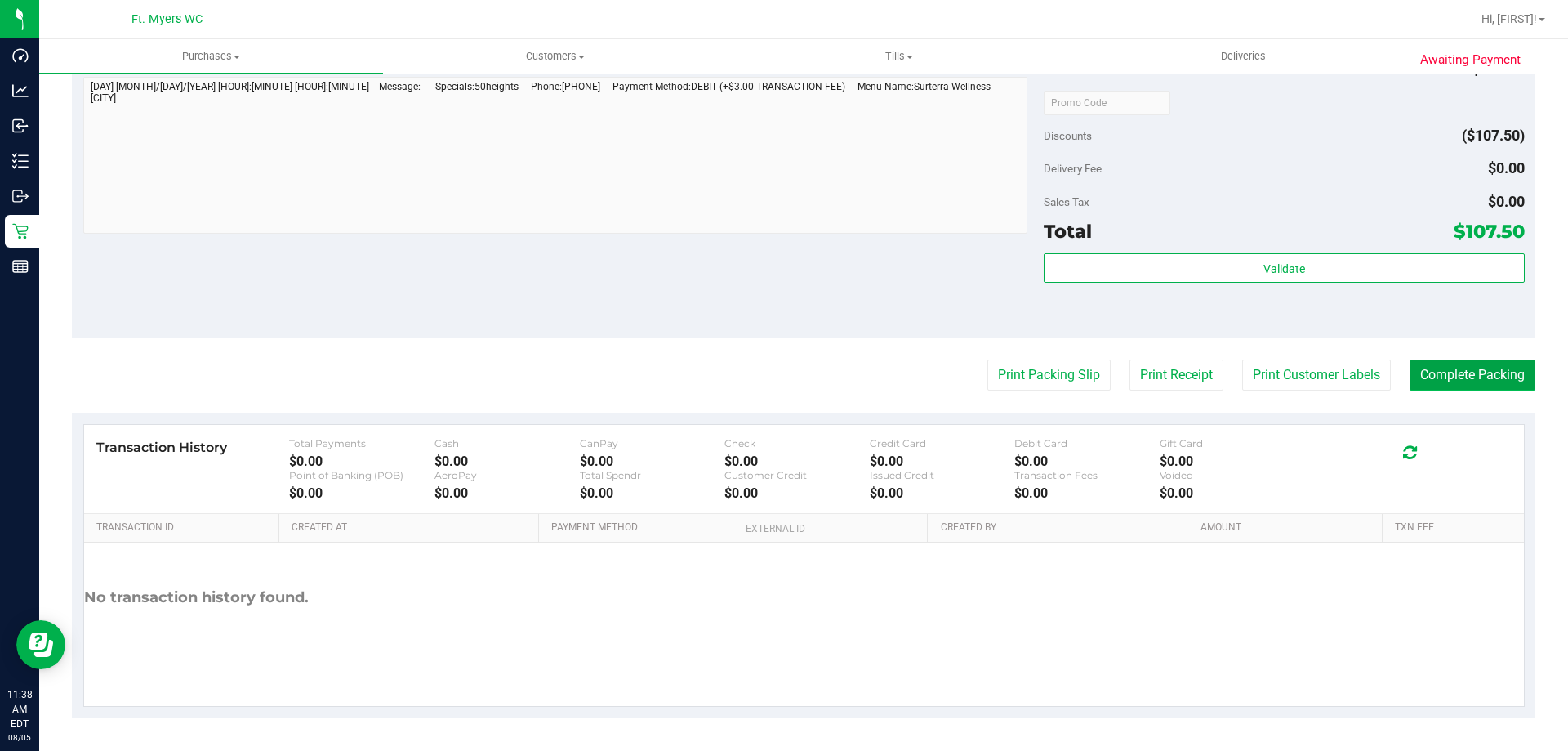 click on "Complete Packing" at bounding box center (1472, 375) 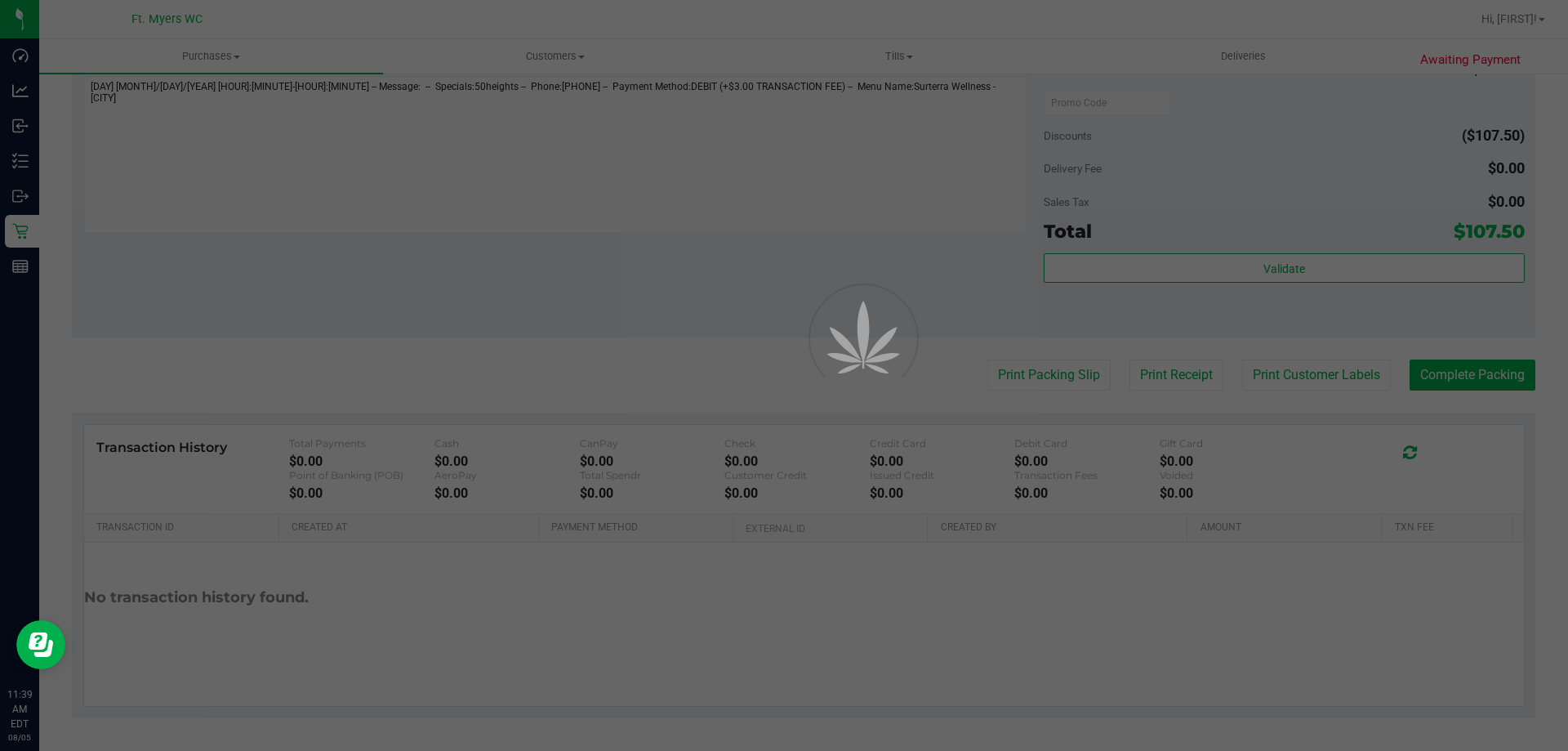 scroll, scrollTop: 0, scrollLeft: 0, axis: both 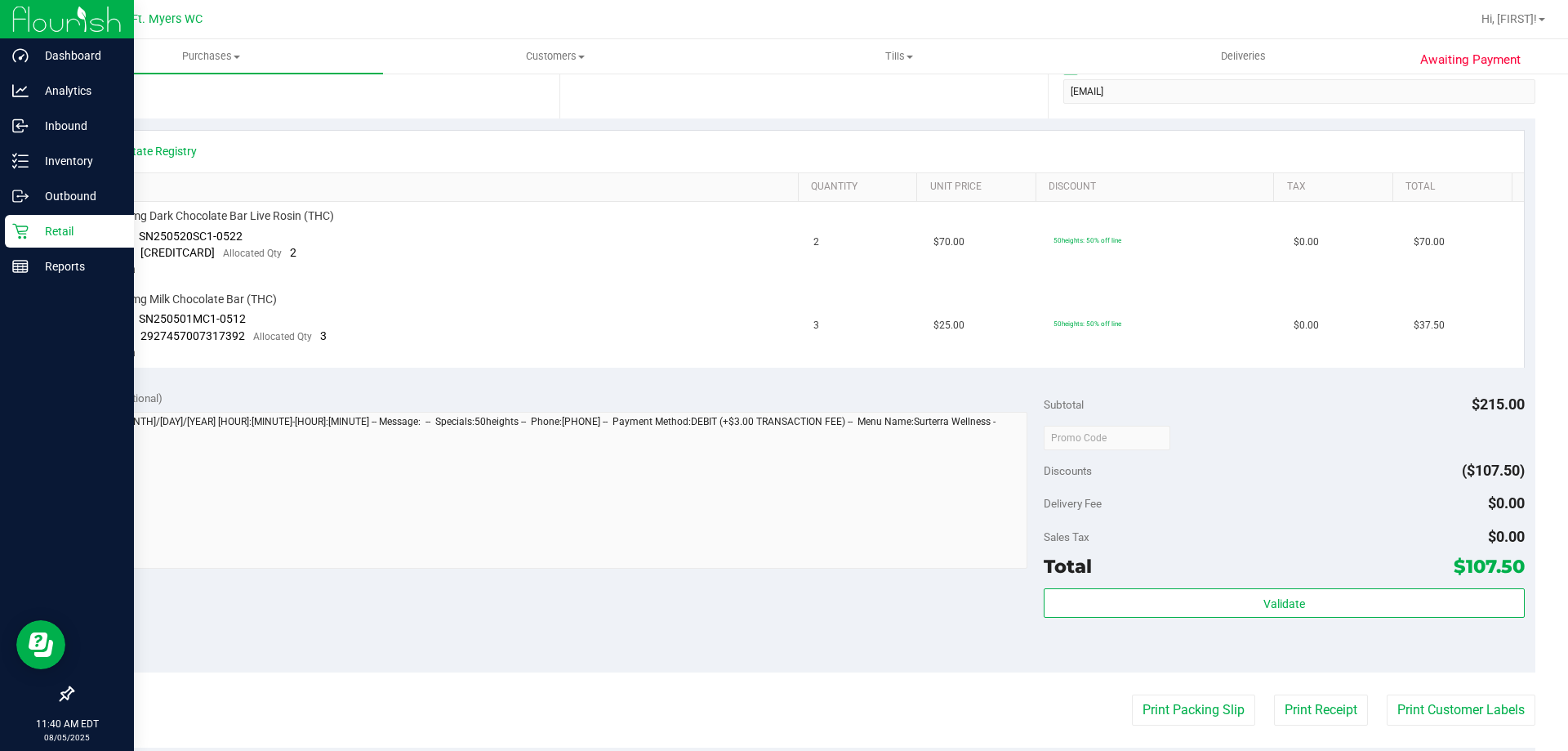 click on "Retail" at bounding box center (78, 231) 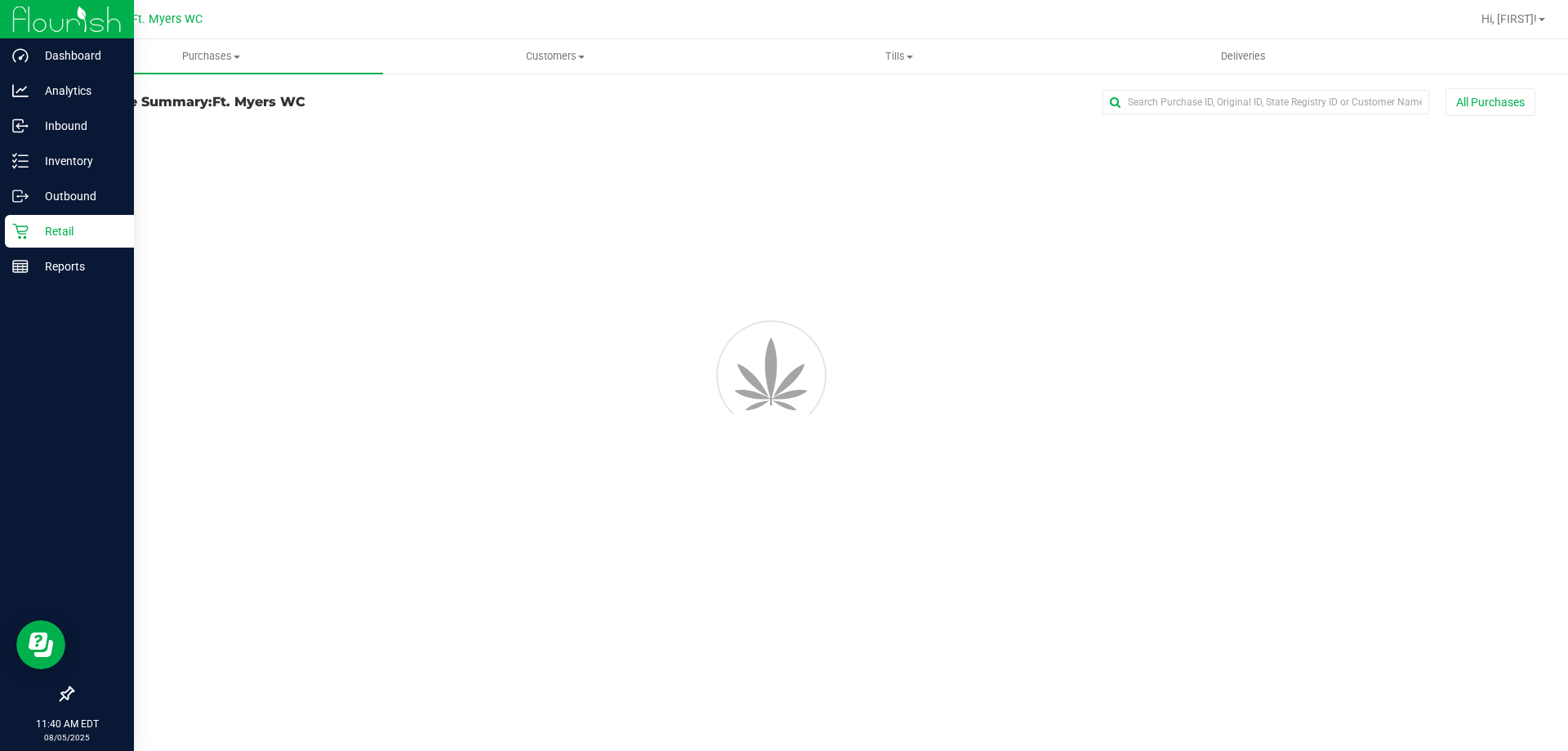 scroll, scrollTop: 0, scrollLeft: 0, axis: both 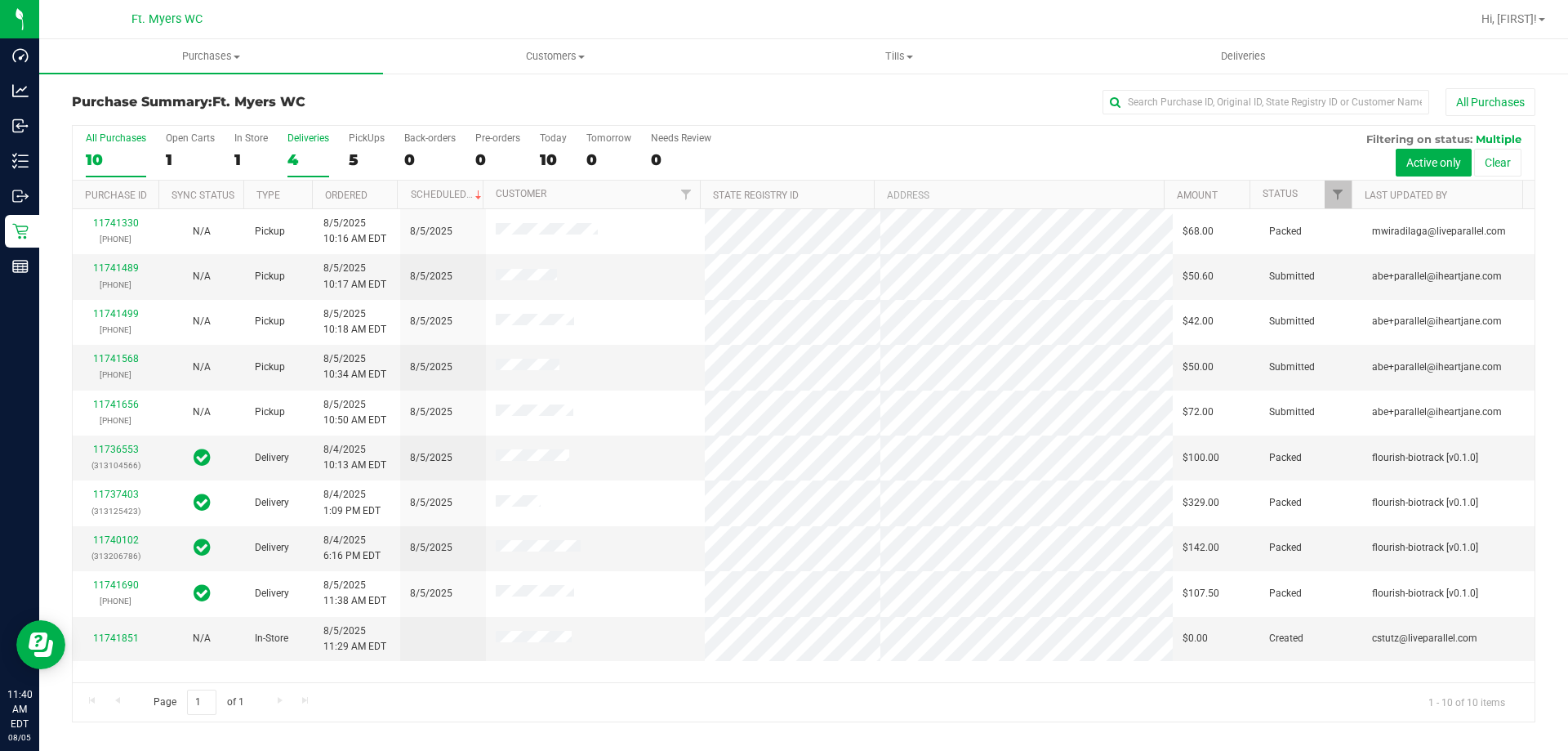 click on "Deliveries" at bounding box center [308, 138] 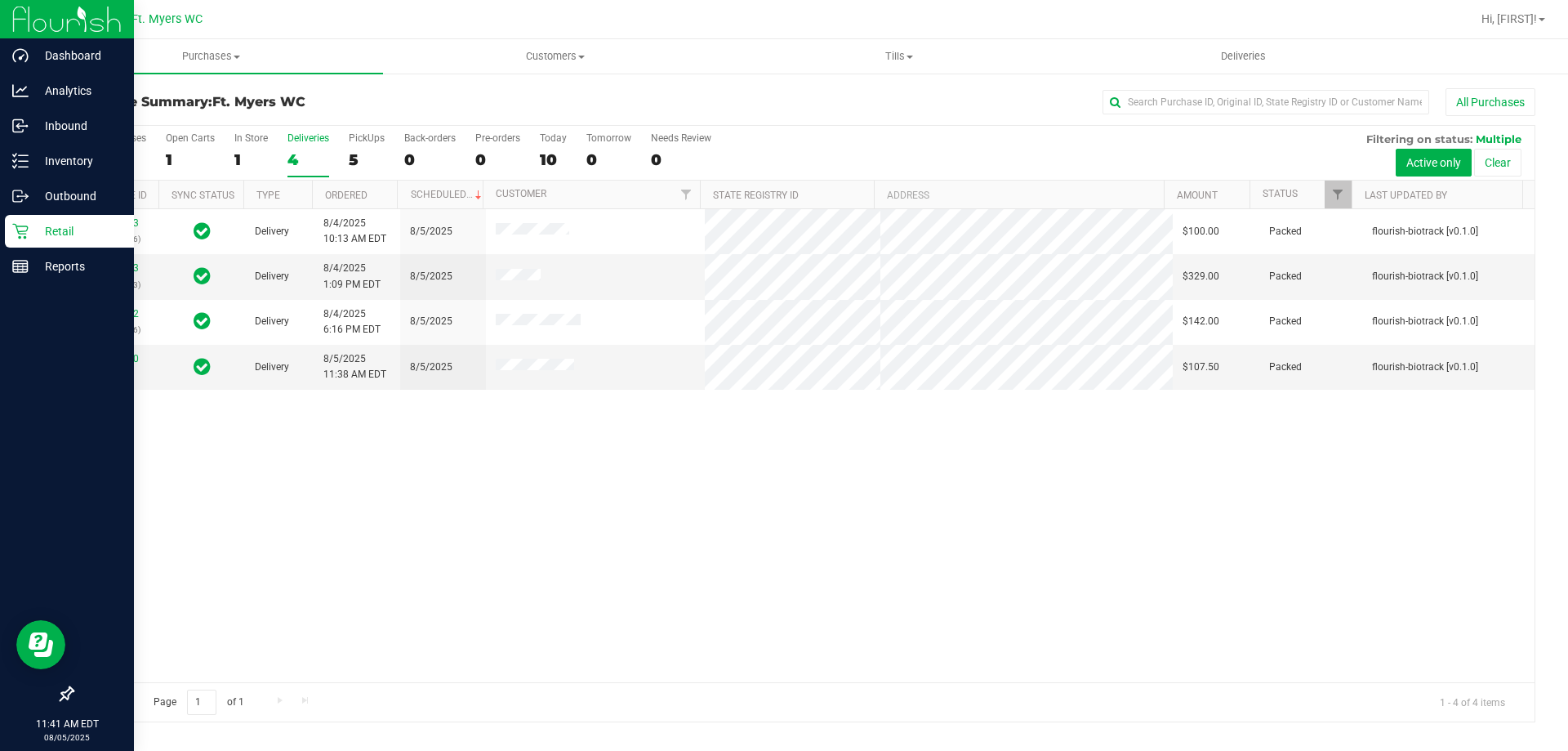 click 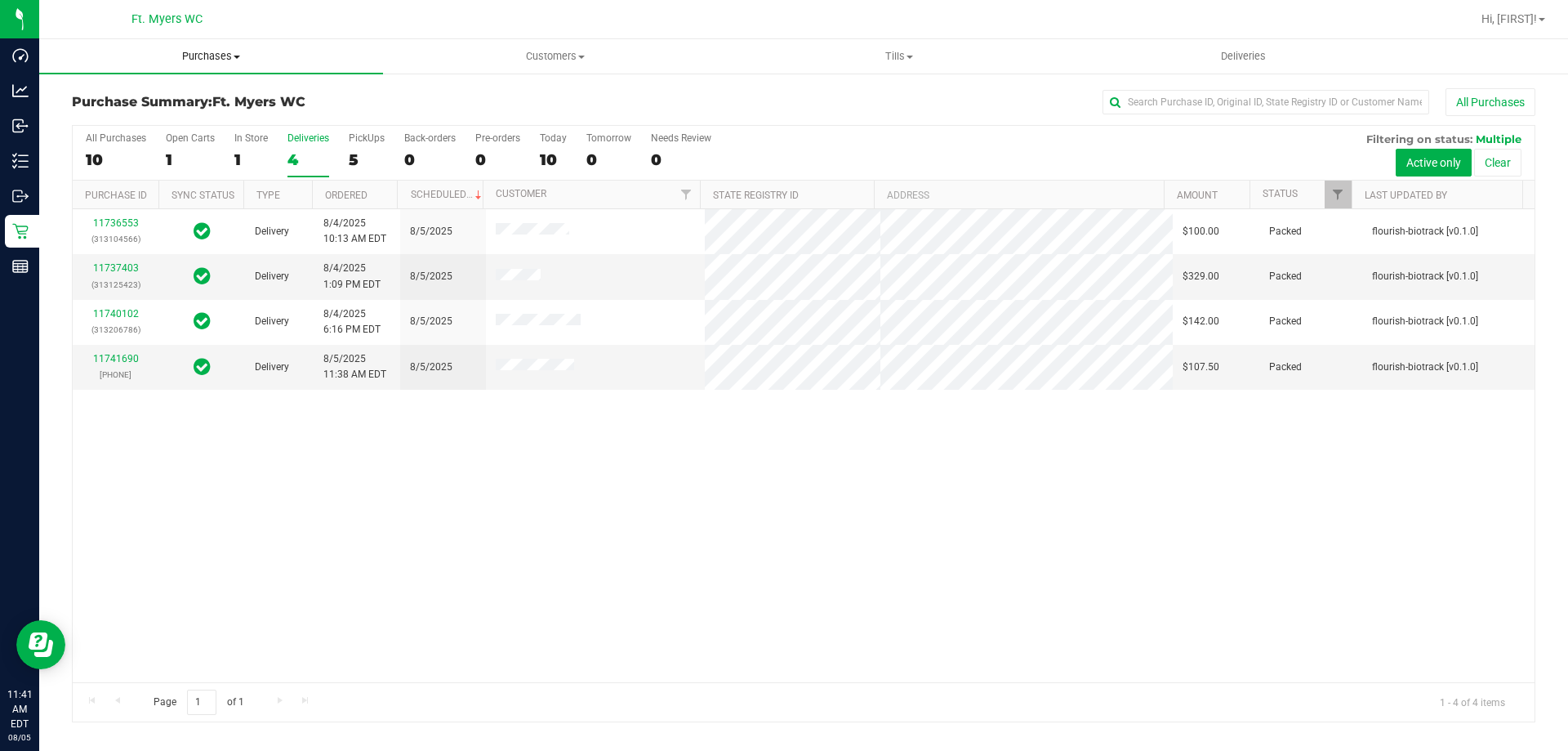 click on "Purchases
Summary of purchases
Fulfillment
All purchases" at bounding box center [211, 56] 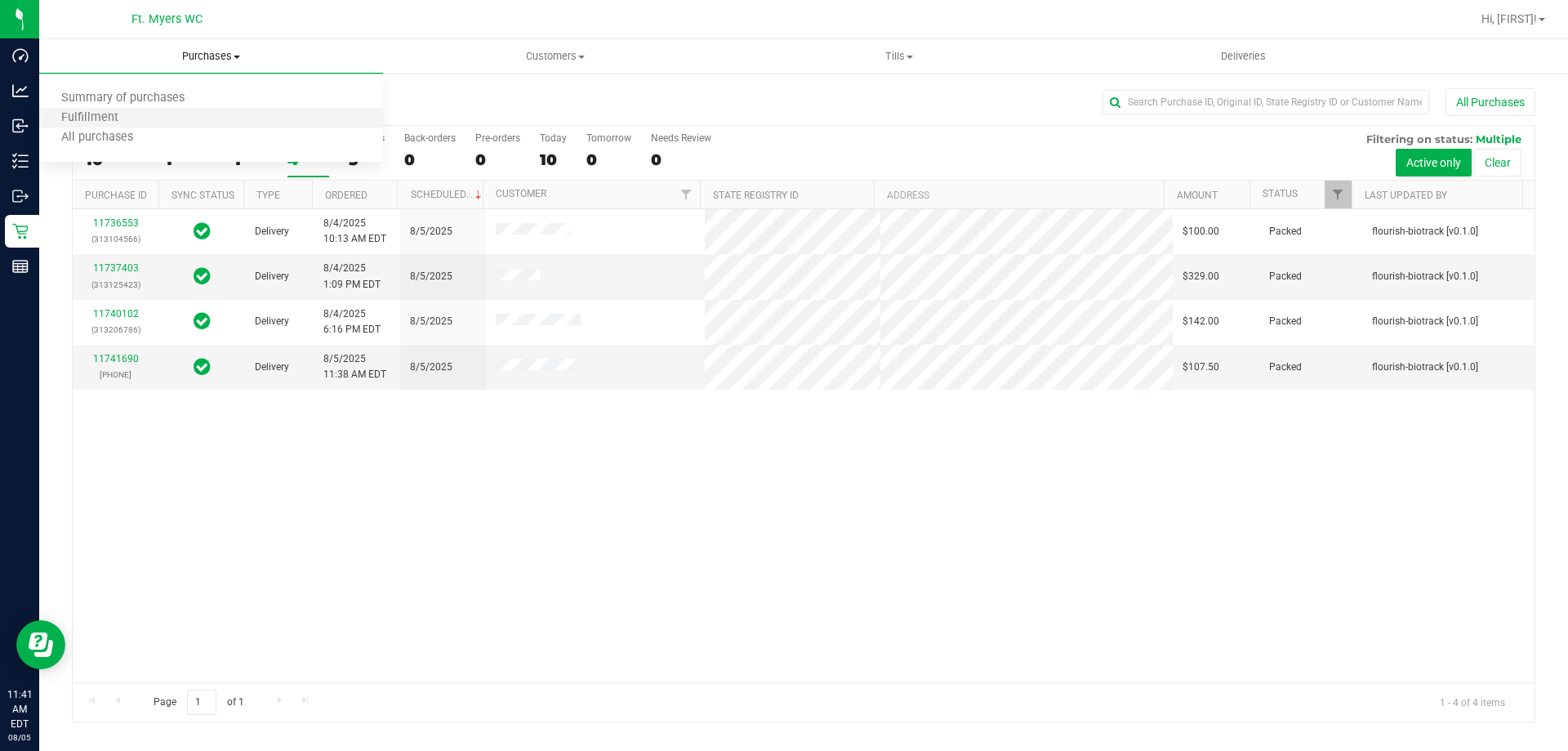 click on "Fulfillment" at bounding box center (211, 118) 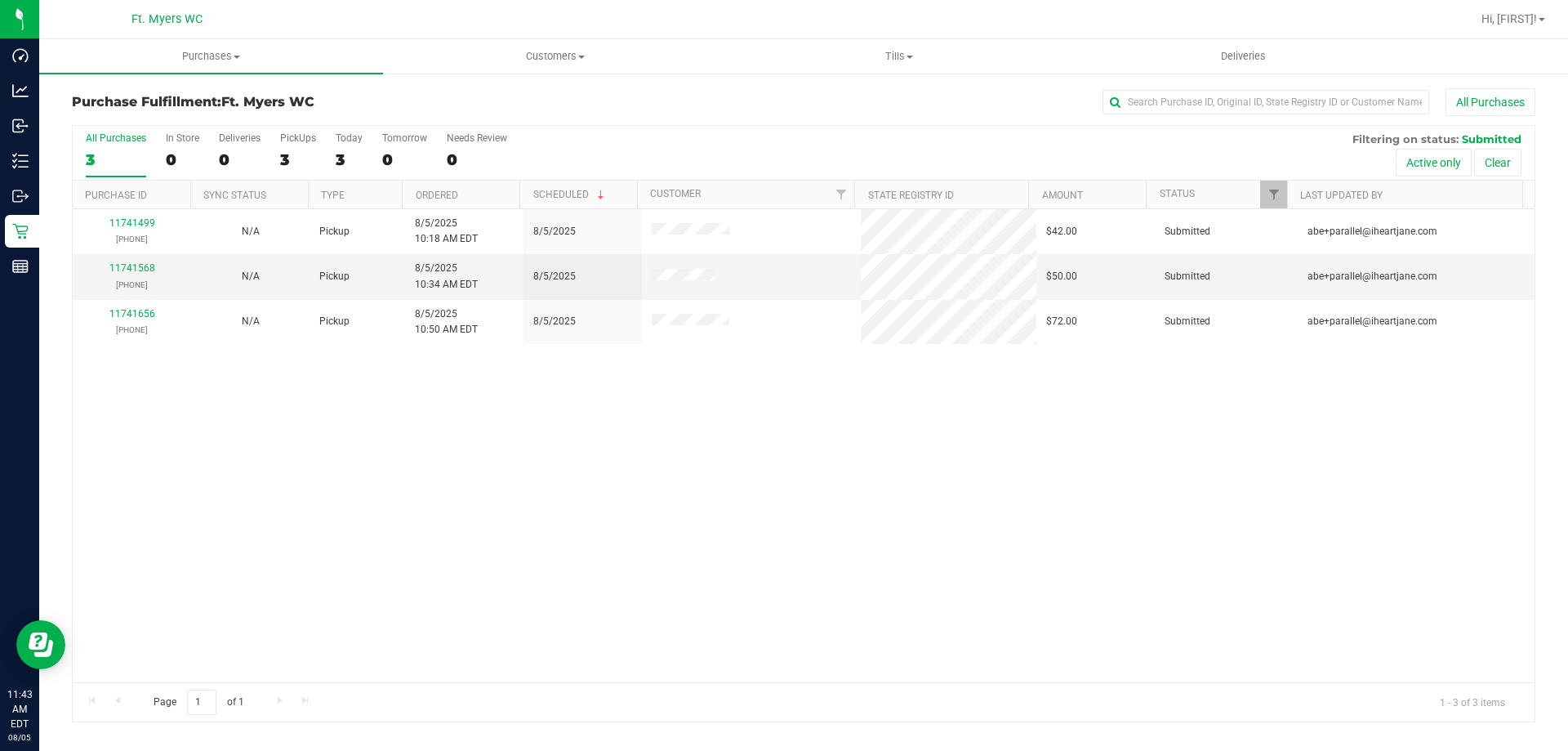 click on "Ordered" at bounding box center (461, 194) 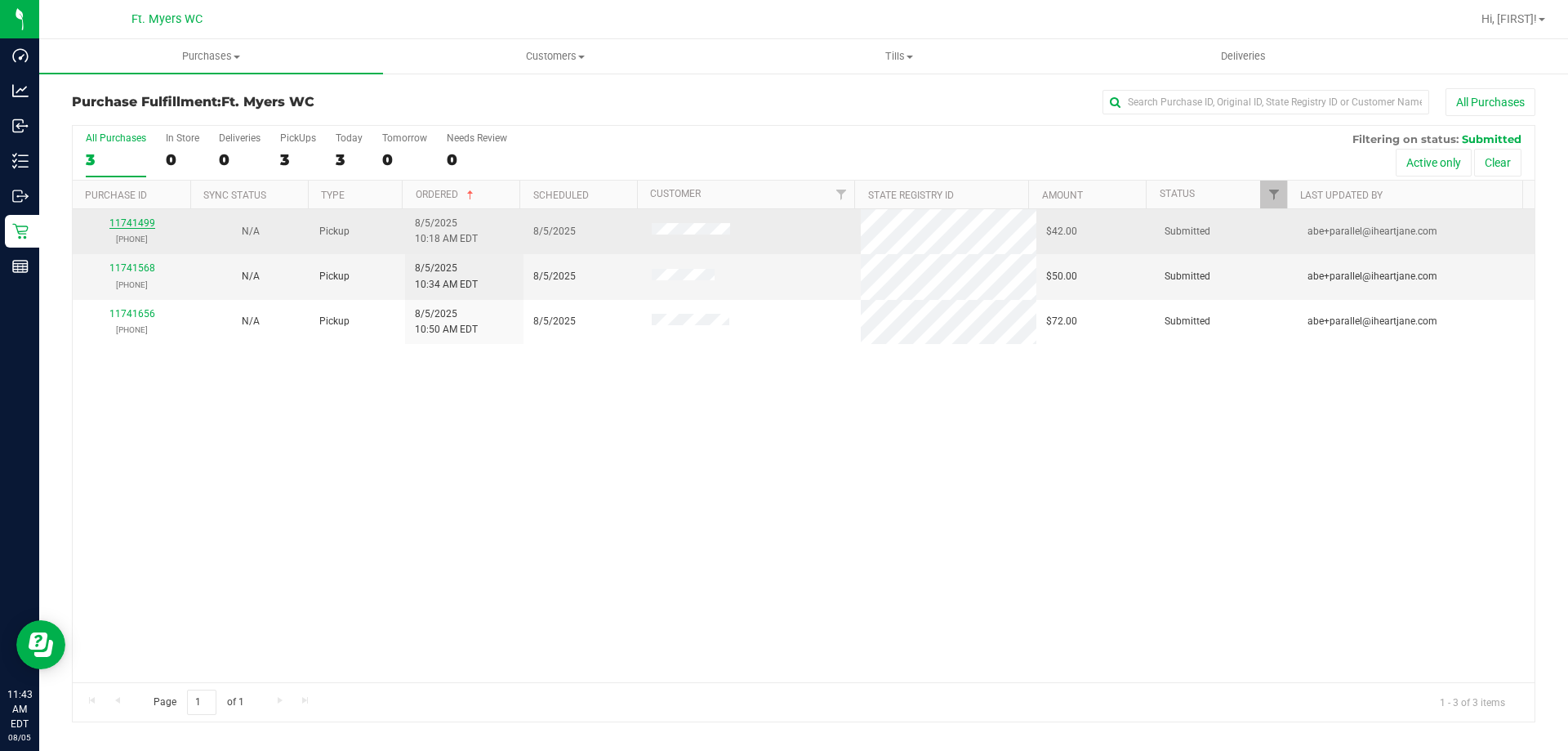 click on "11741499" at bounding box center [132, 223] 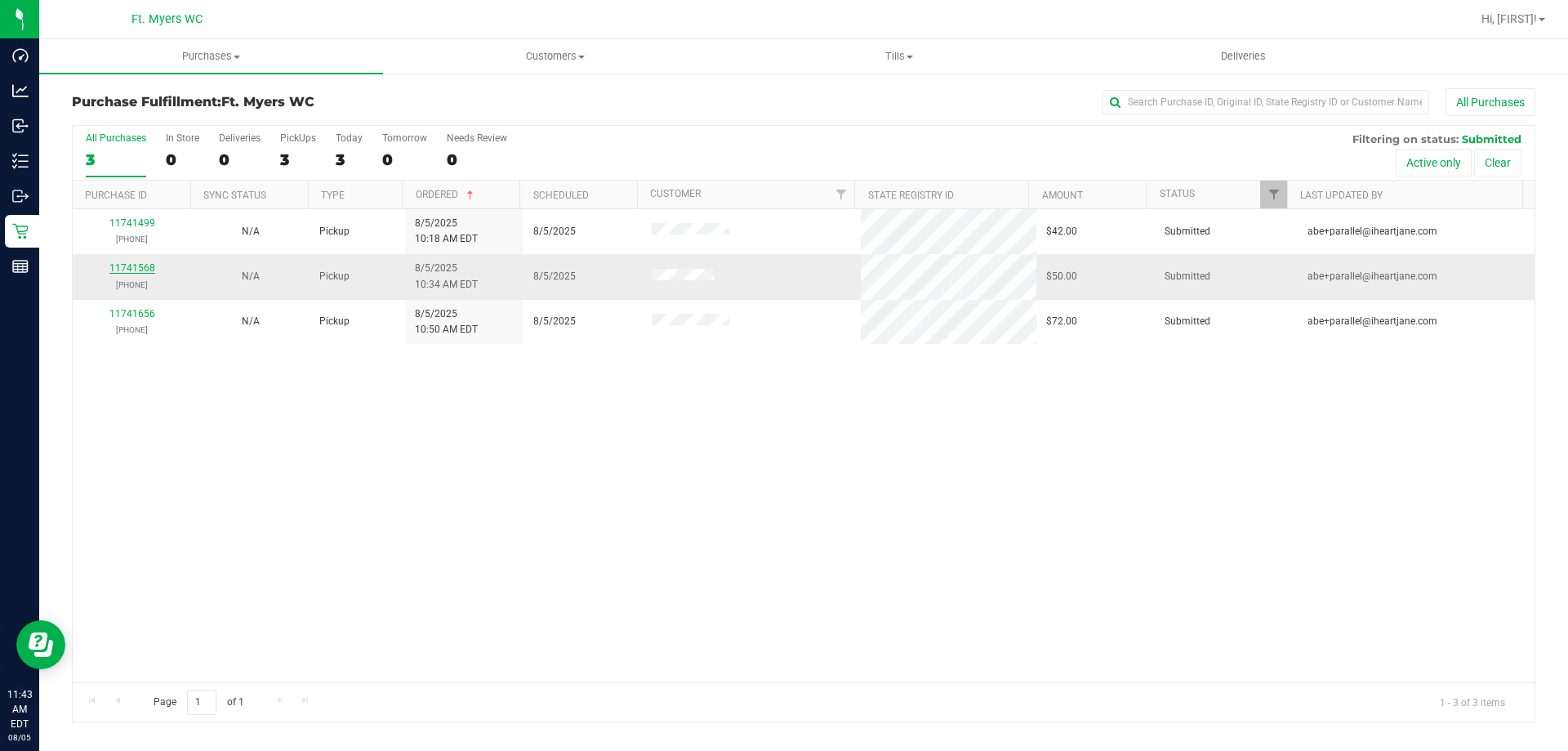 click on "11741568" at bounding box center (132, 268) 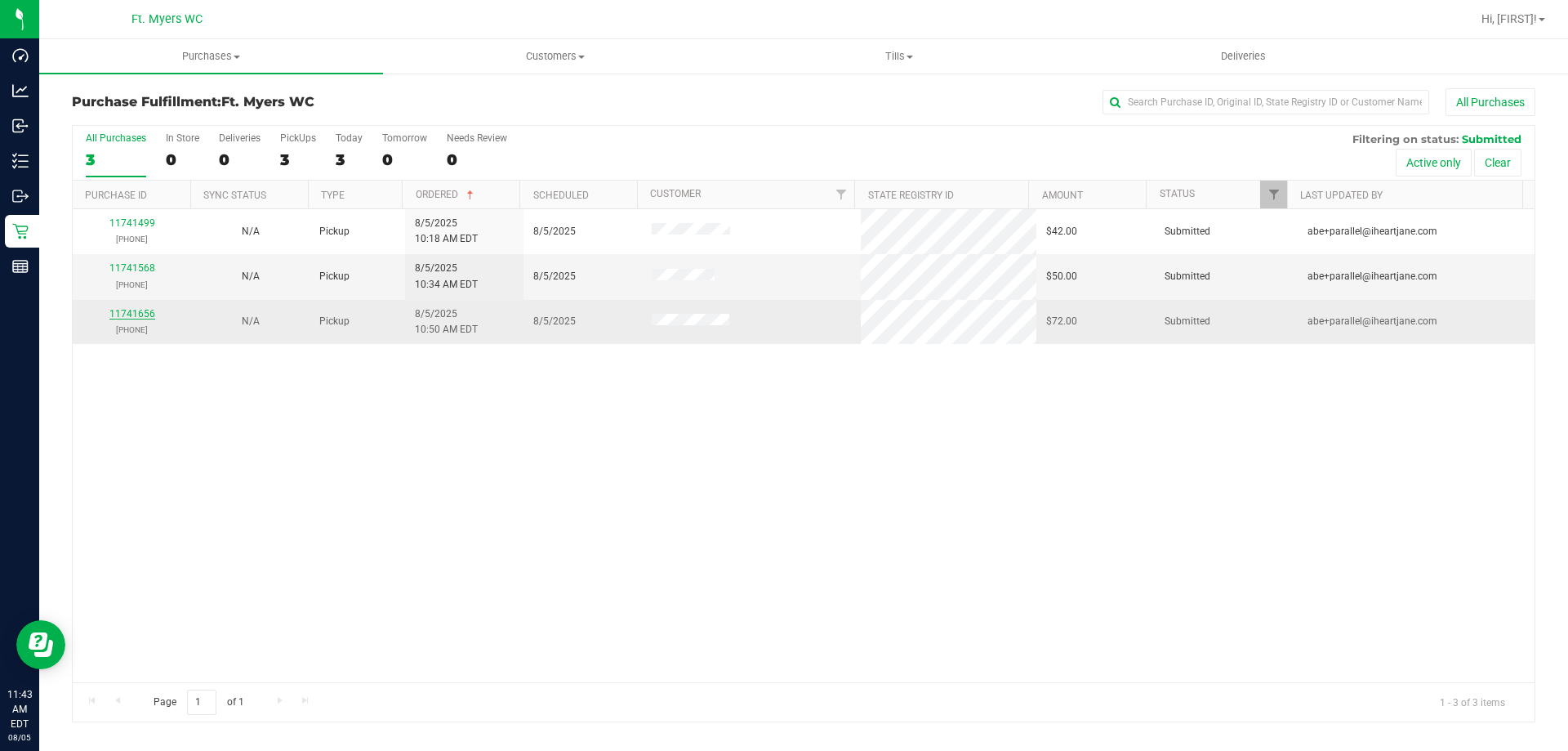 click on "11741656" at bounding box center [132, 314] 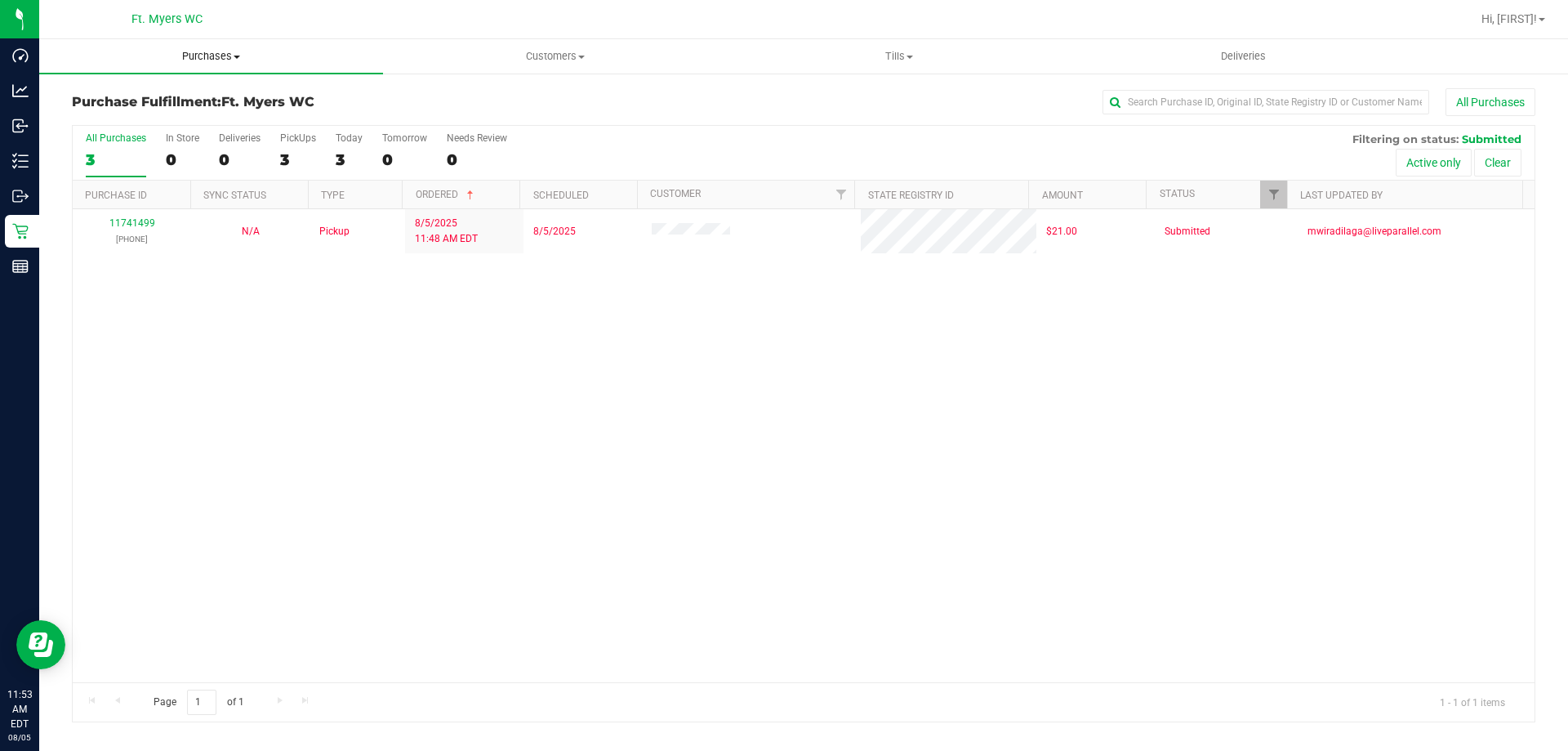 click on "Purchases
Summary of purchases
Fulfillment
All purchases" at bounding box center [211, 56] 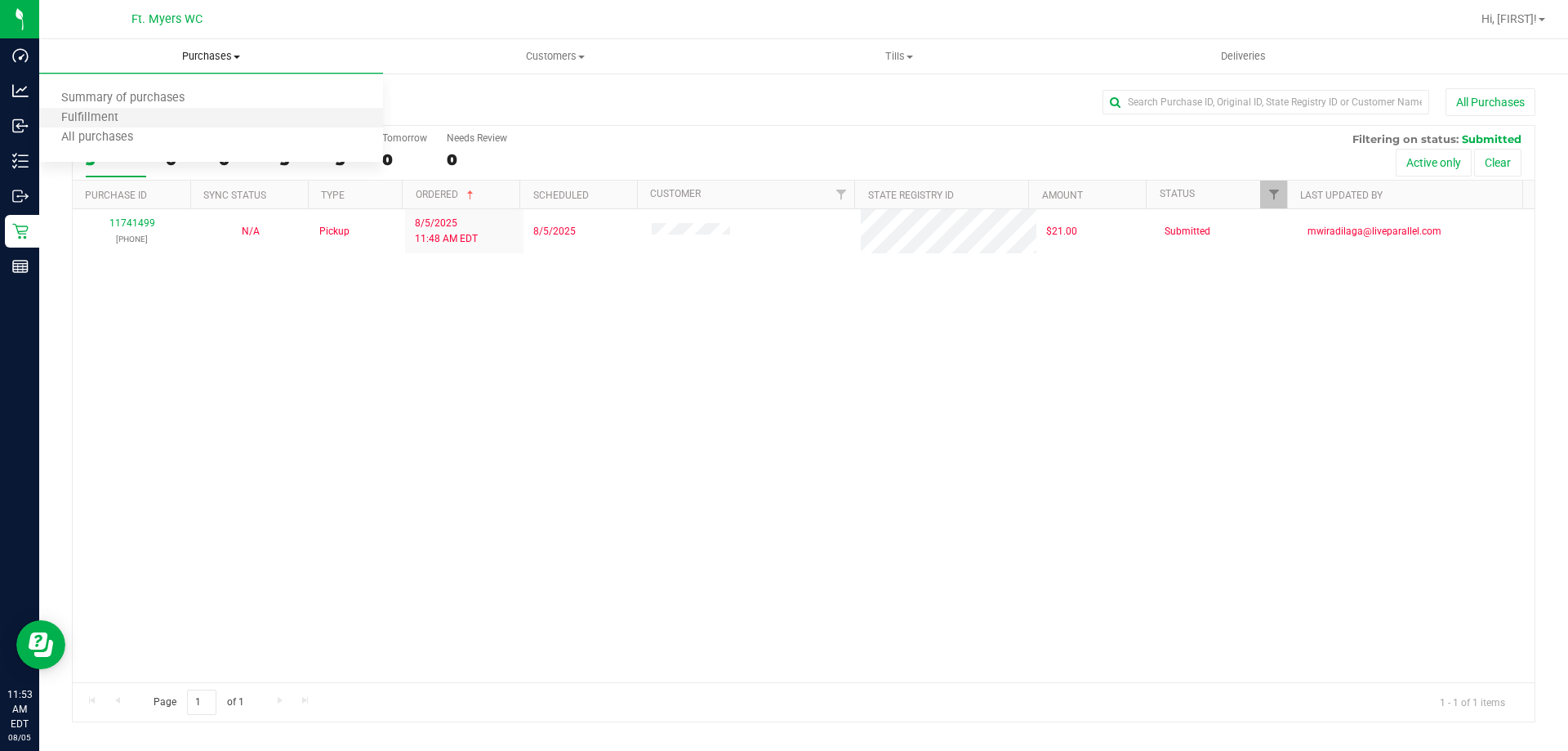 click on "Fulfillment" at bounding box center [211, 118] 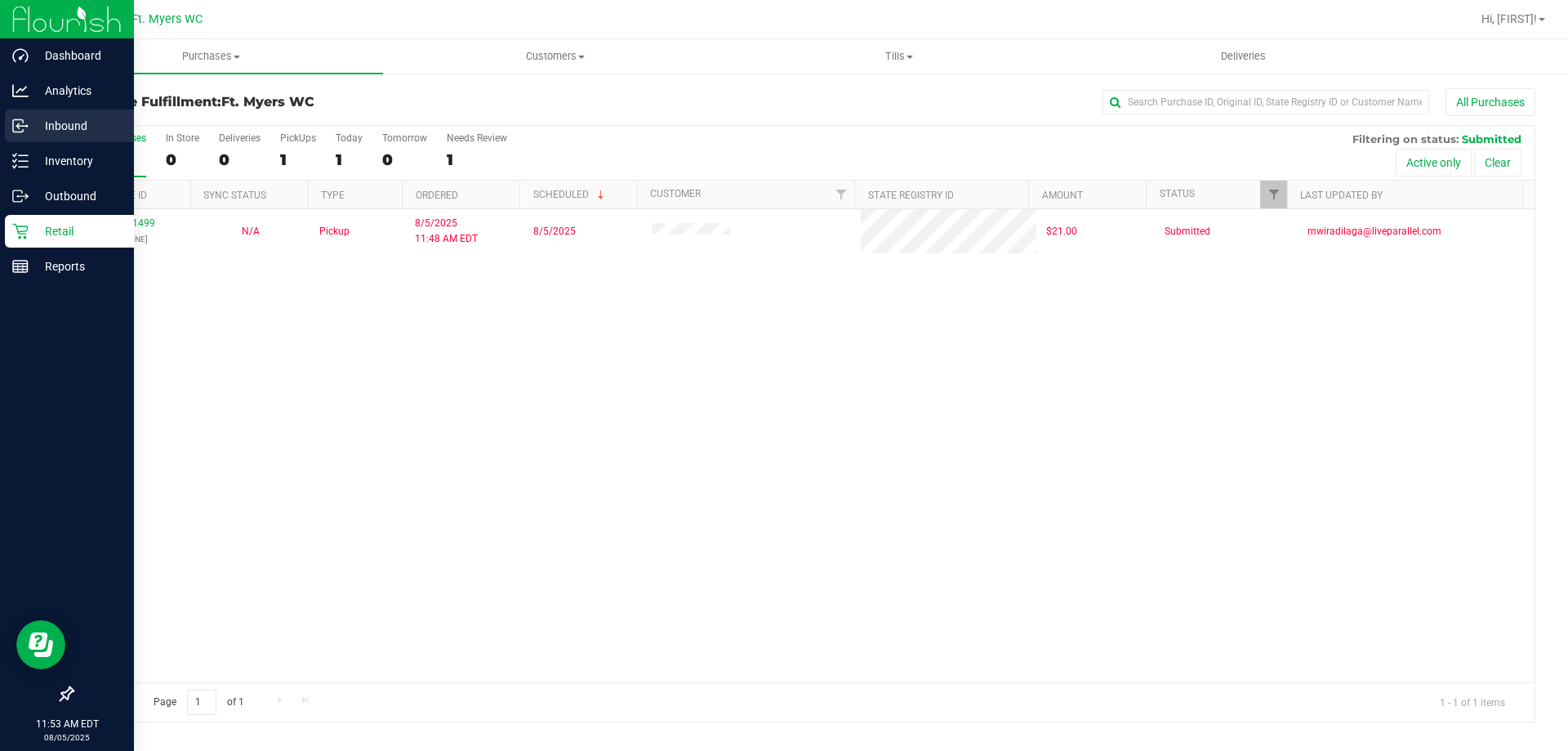 click on "Inbound" at bounding box center [78, 126] 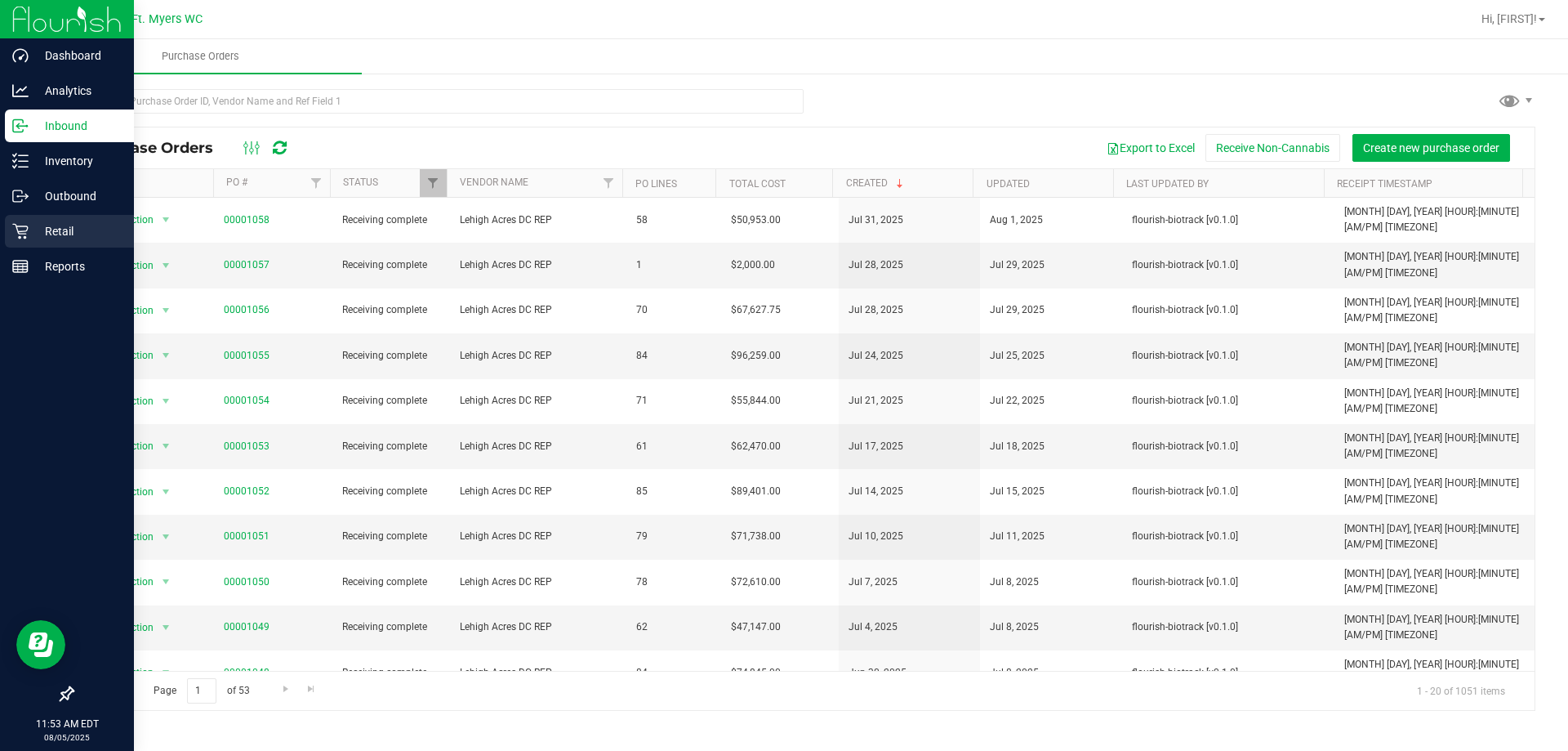 click on "Retail" at bounding box center [69, 231] 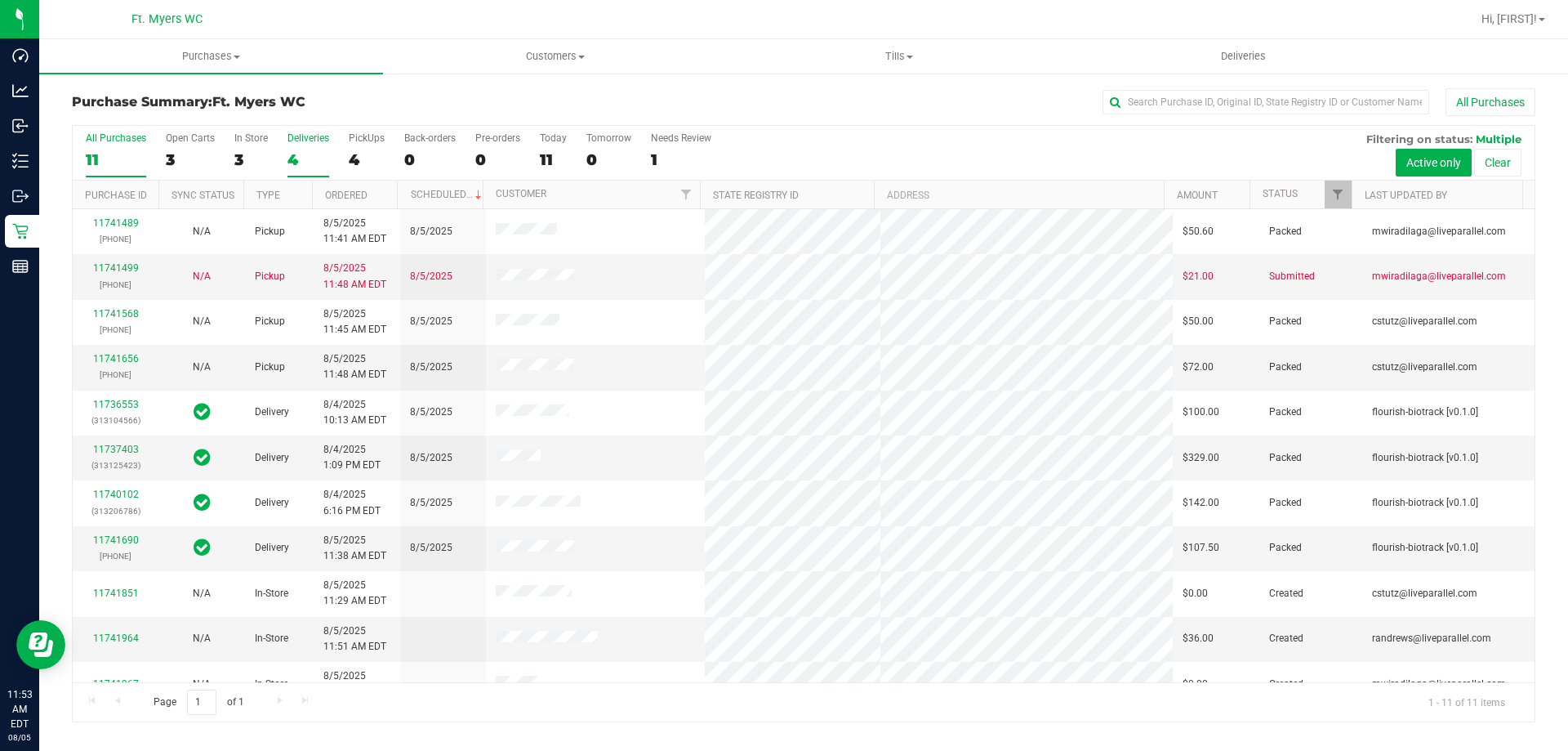 click on "4" at bounding box center [308, 159] 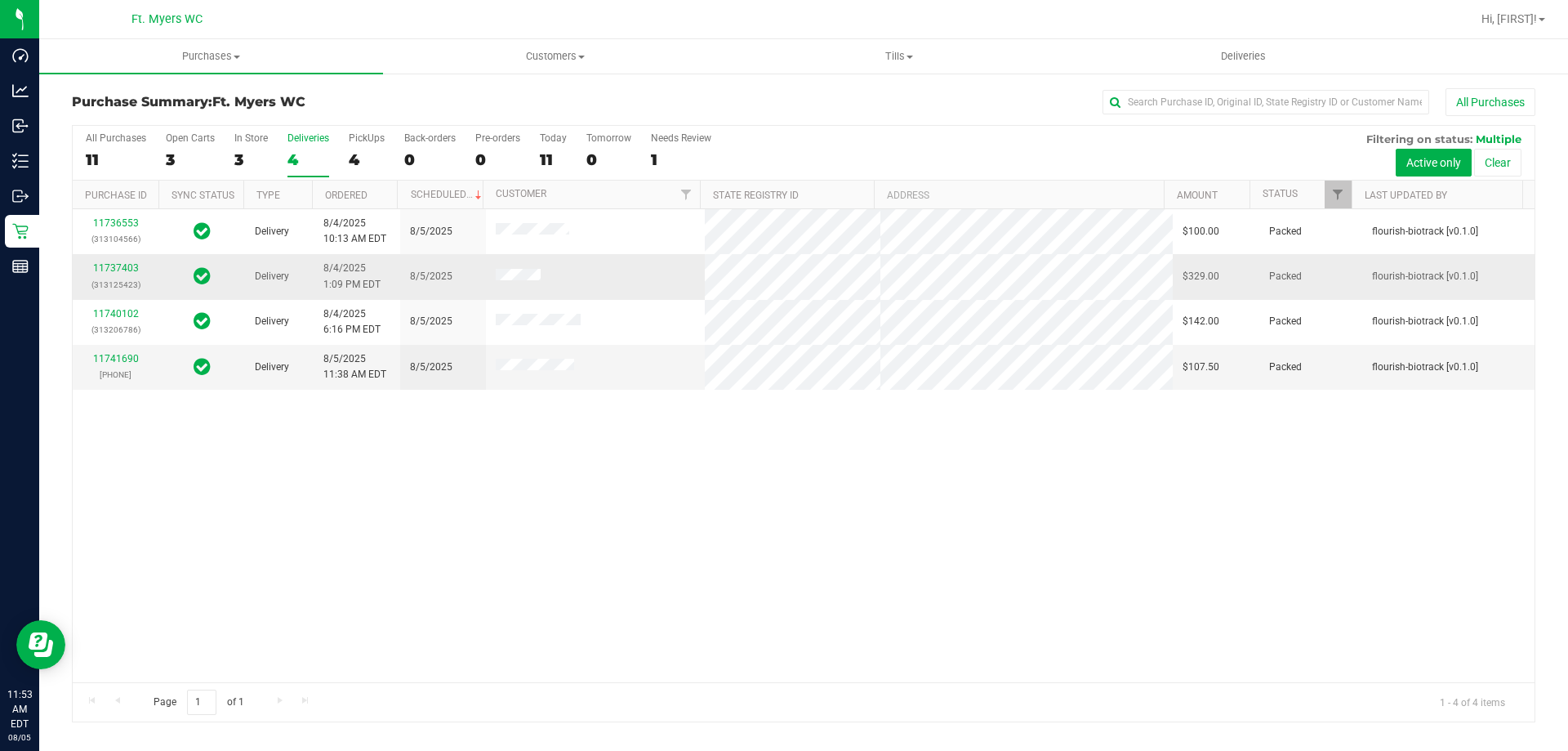 click on "11736553
(313104566)
Delivery 8/4/2025 10:13 AM EDT 8/5/2025
$100.00
Packed flourish-biotrack [v0.1.0]" at bounding box center [804, 231] 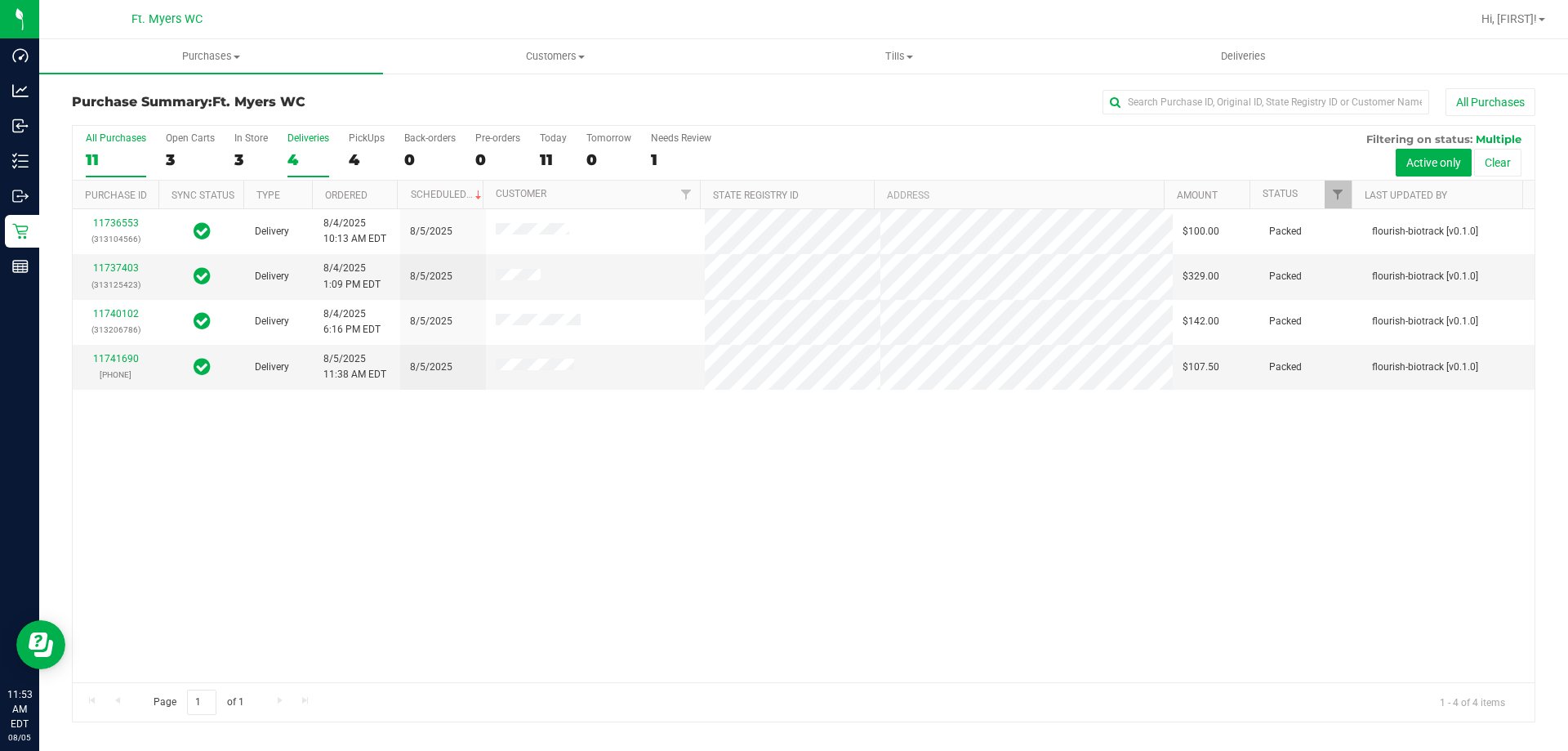 click on "11" at bounding box center (116, 159) 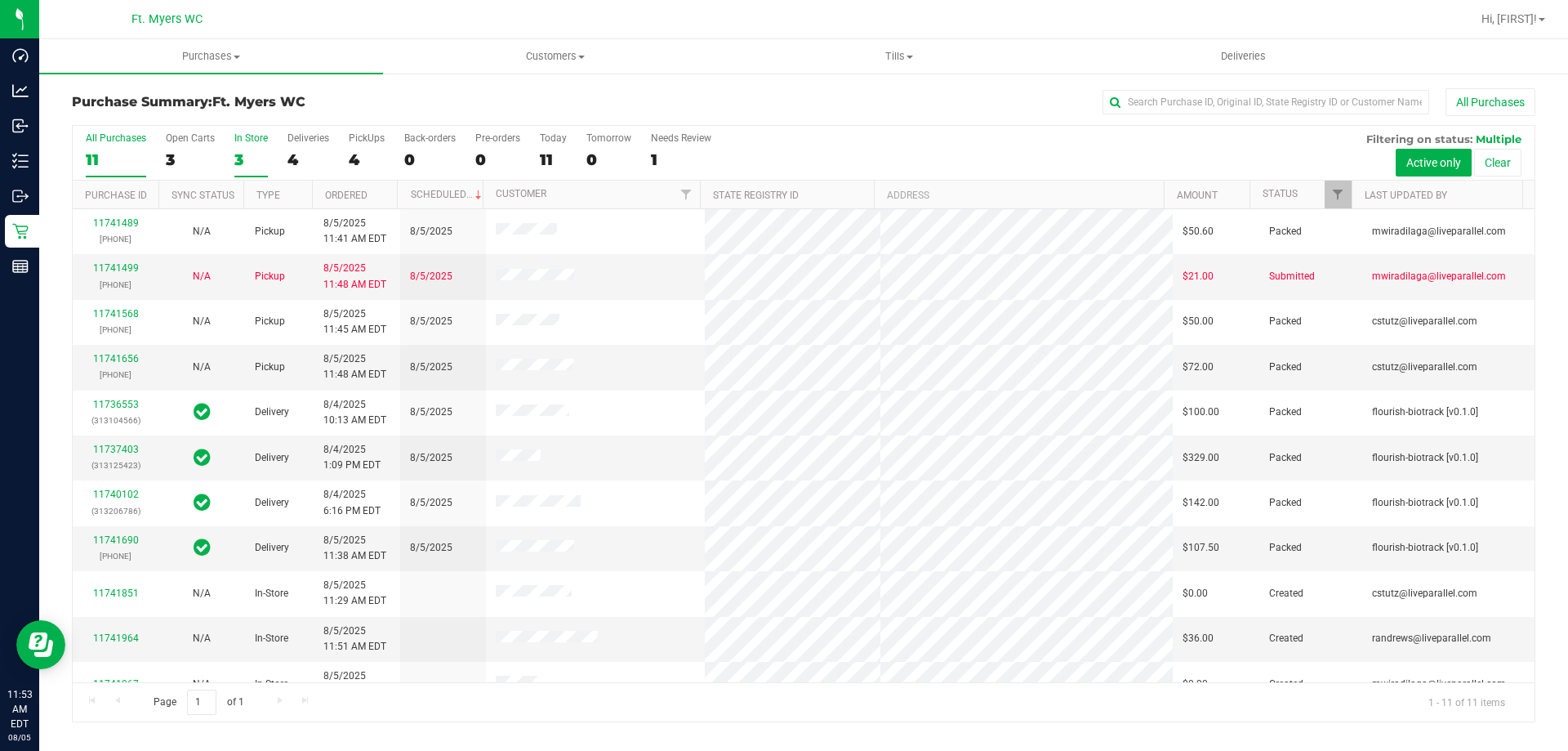click on "3" at bounding box center [251, 159] 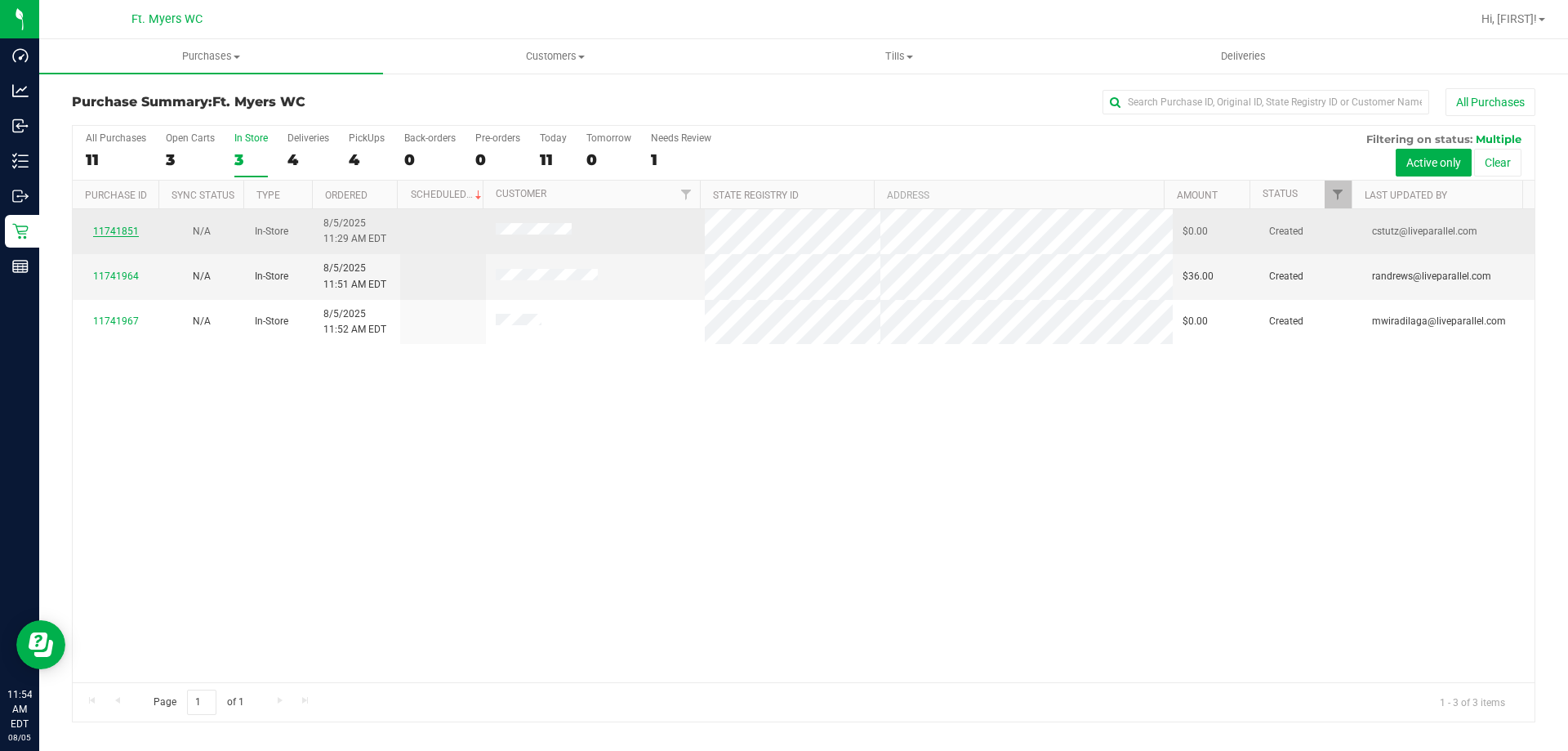 click on "11741851" at bounding box center (116, 231) 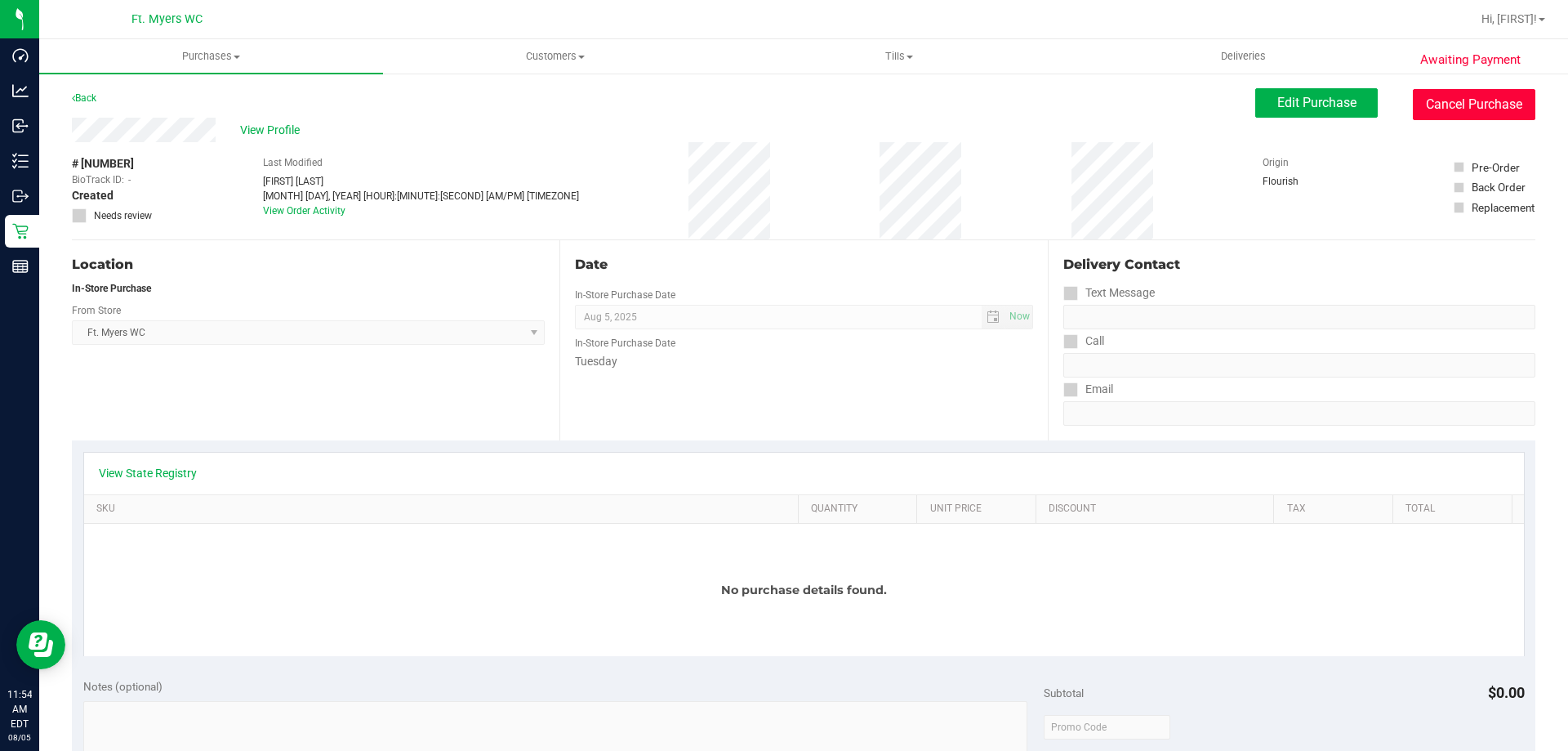 click on "Cancel Purchase" at bounding box center (1474, 105) 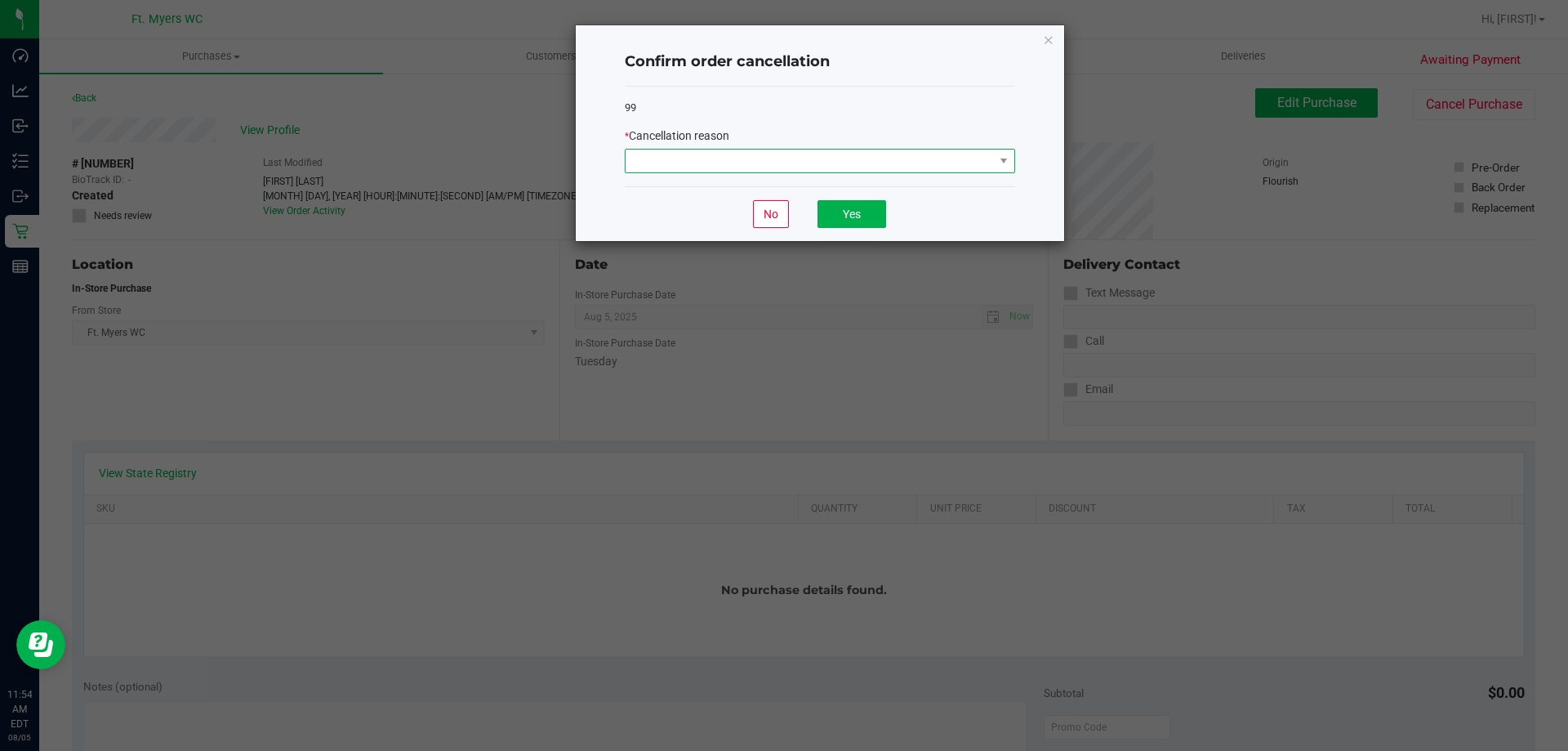 click at bounding box center (809, 161) 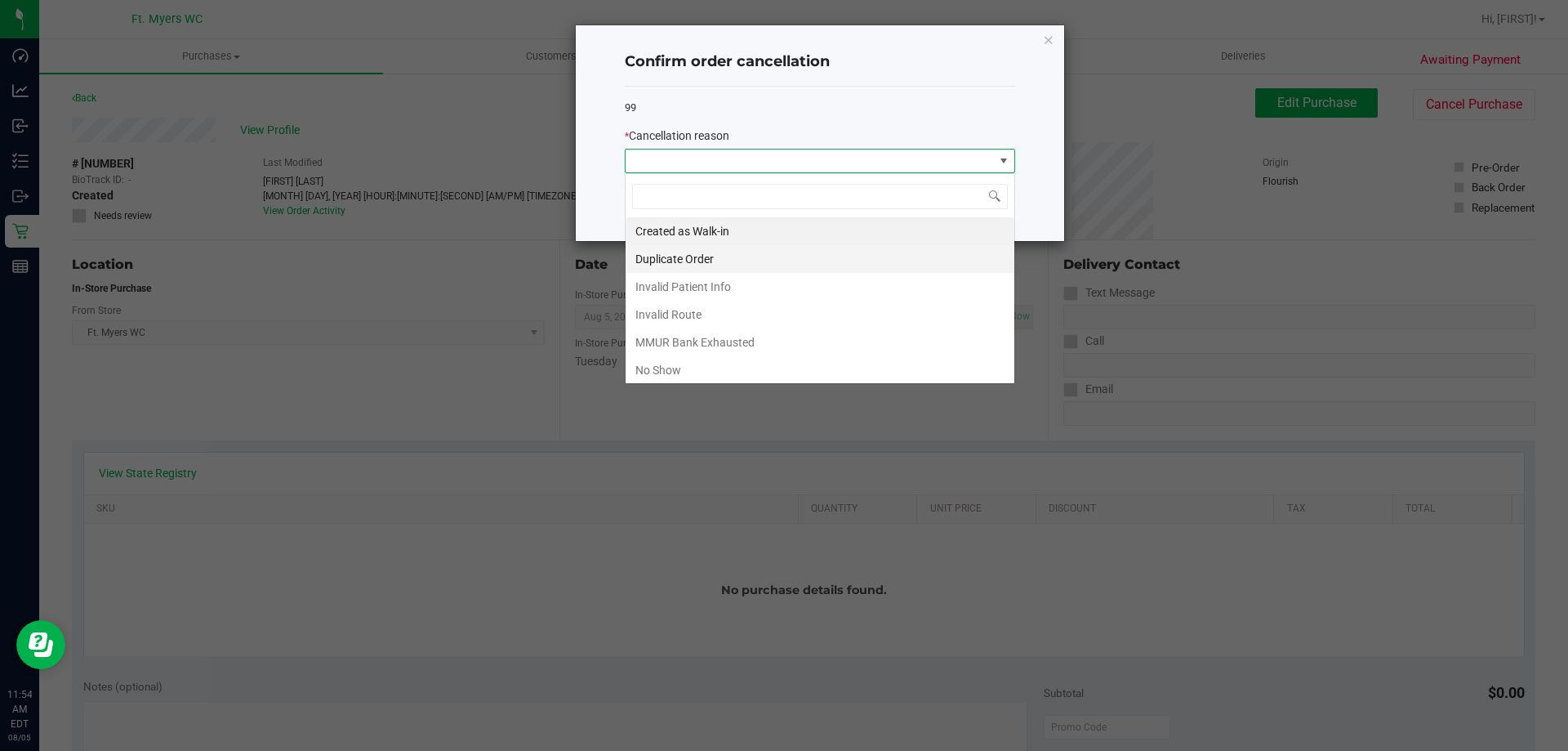 scroll, scrollTop: 81695, scrollLeft: 81276, axis: both 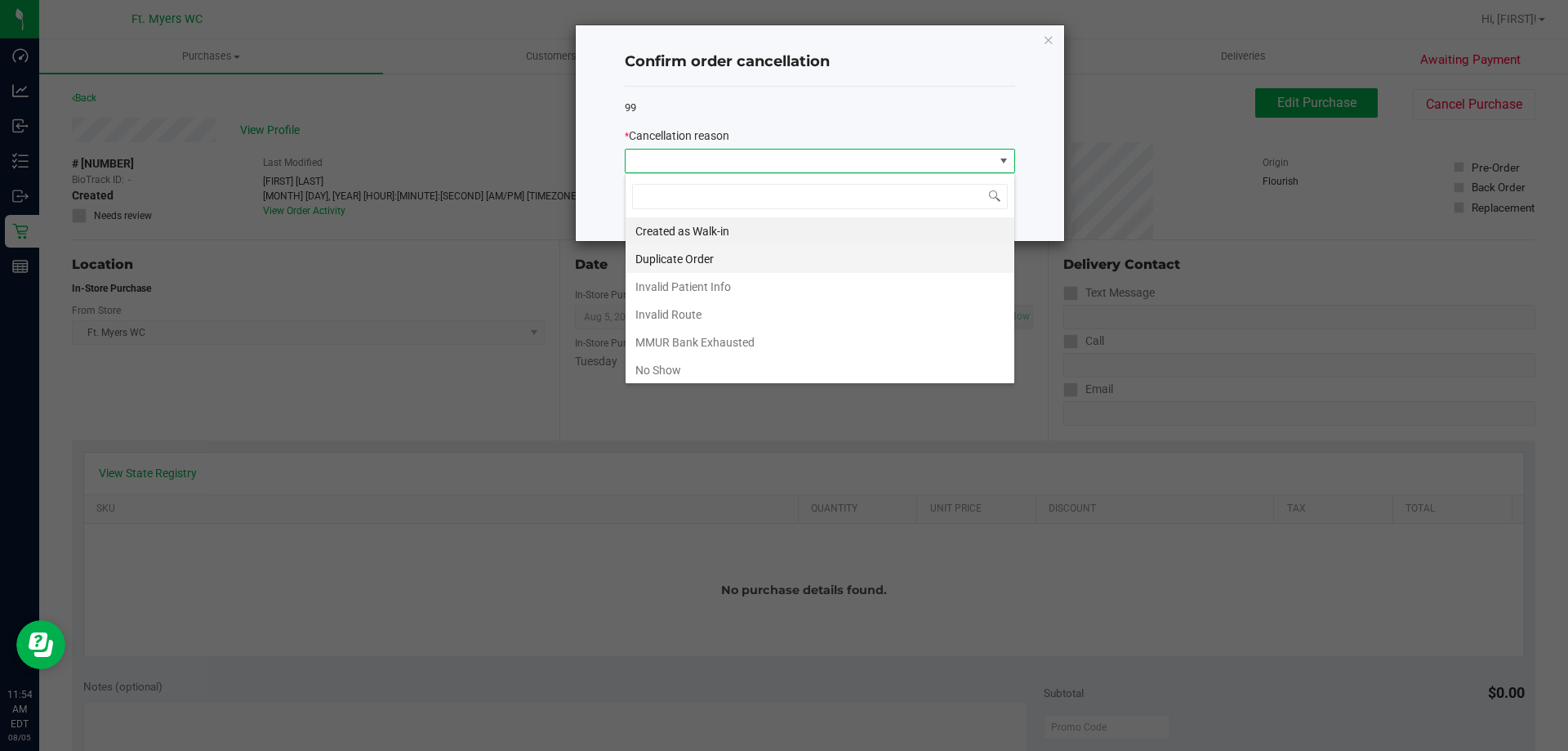click on "Duplicate Order" at bounding box center (820, 259) 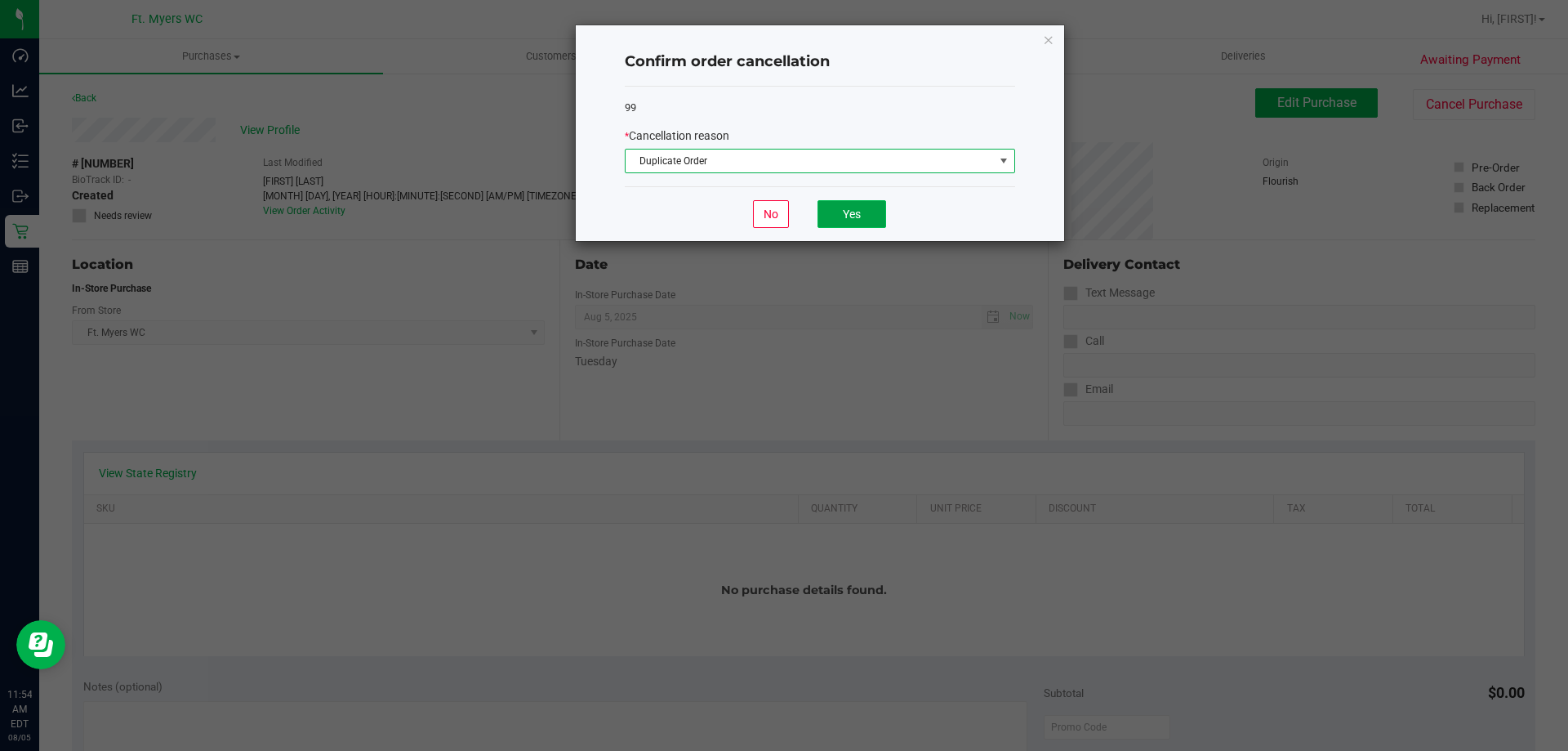 click on "Yes" 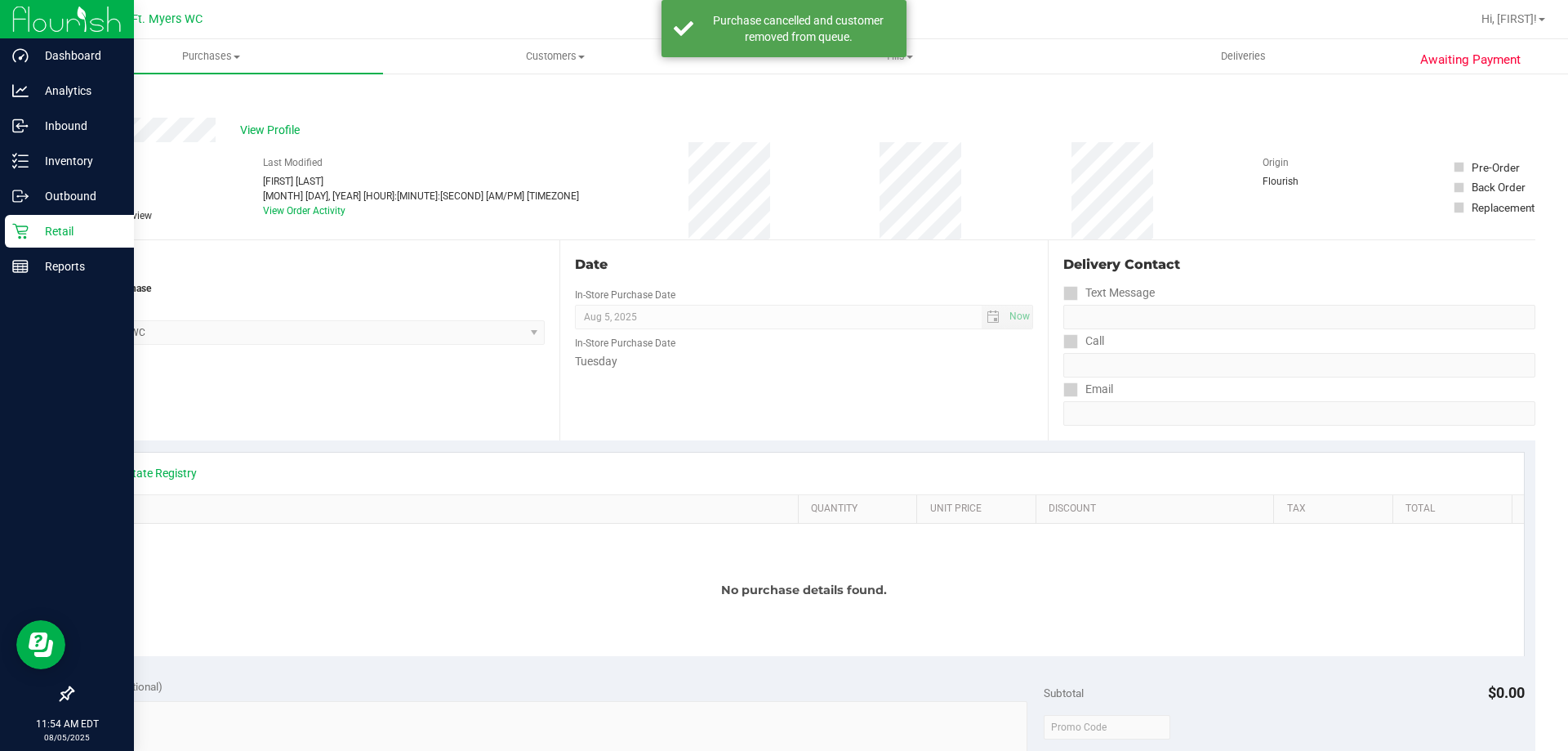 click on "Retail" at bounding box center (78, 231) 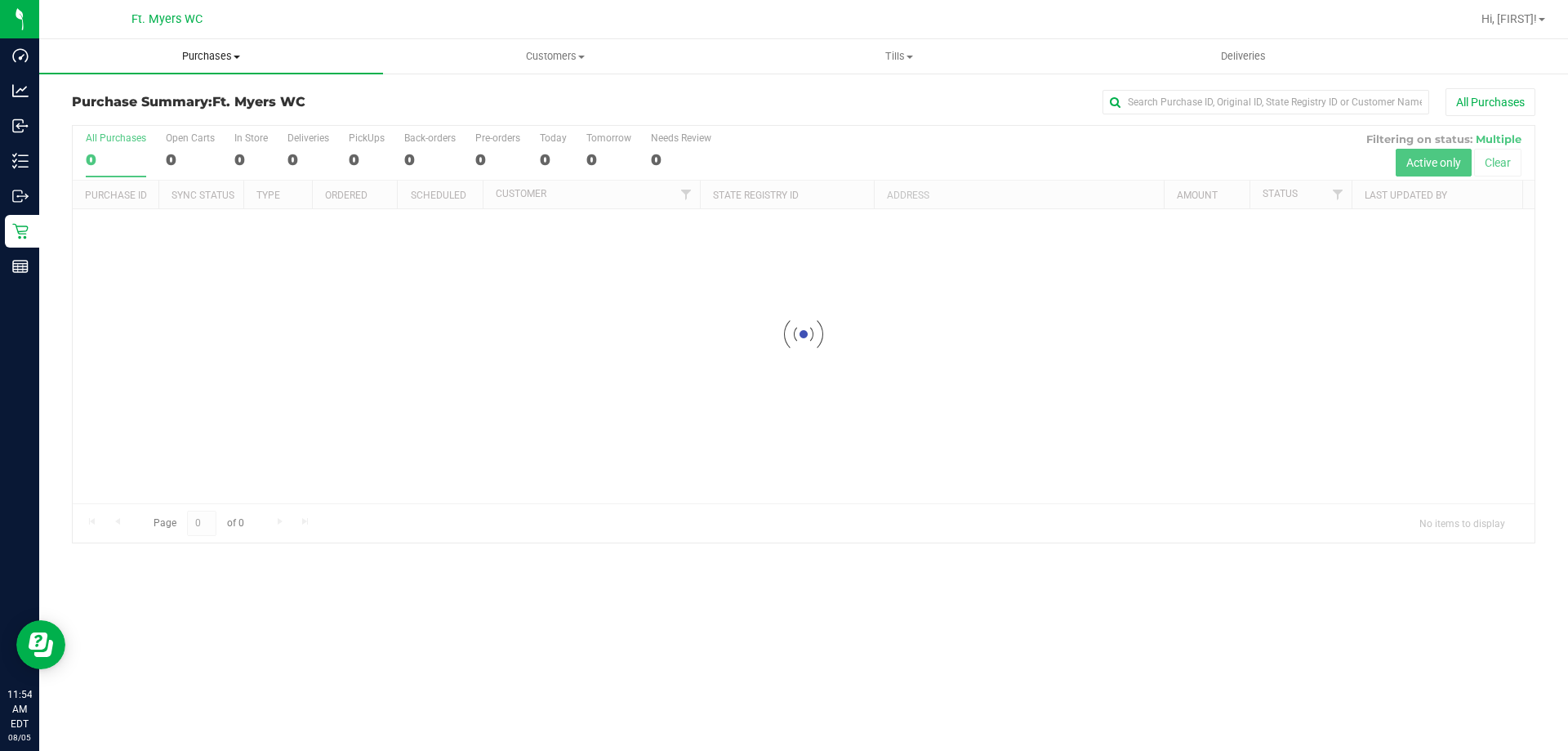 click on "Purchases
Summary of purchases
Fulfillment
All purchases" at bounding box center (211, 56) 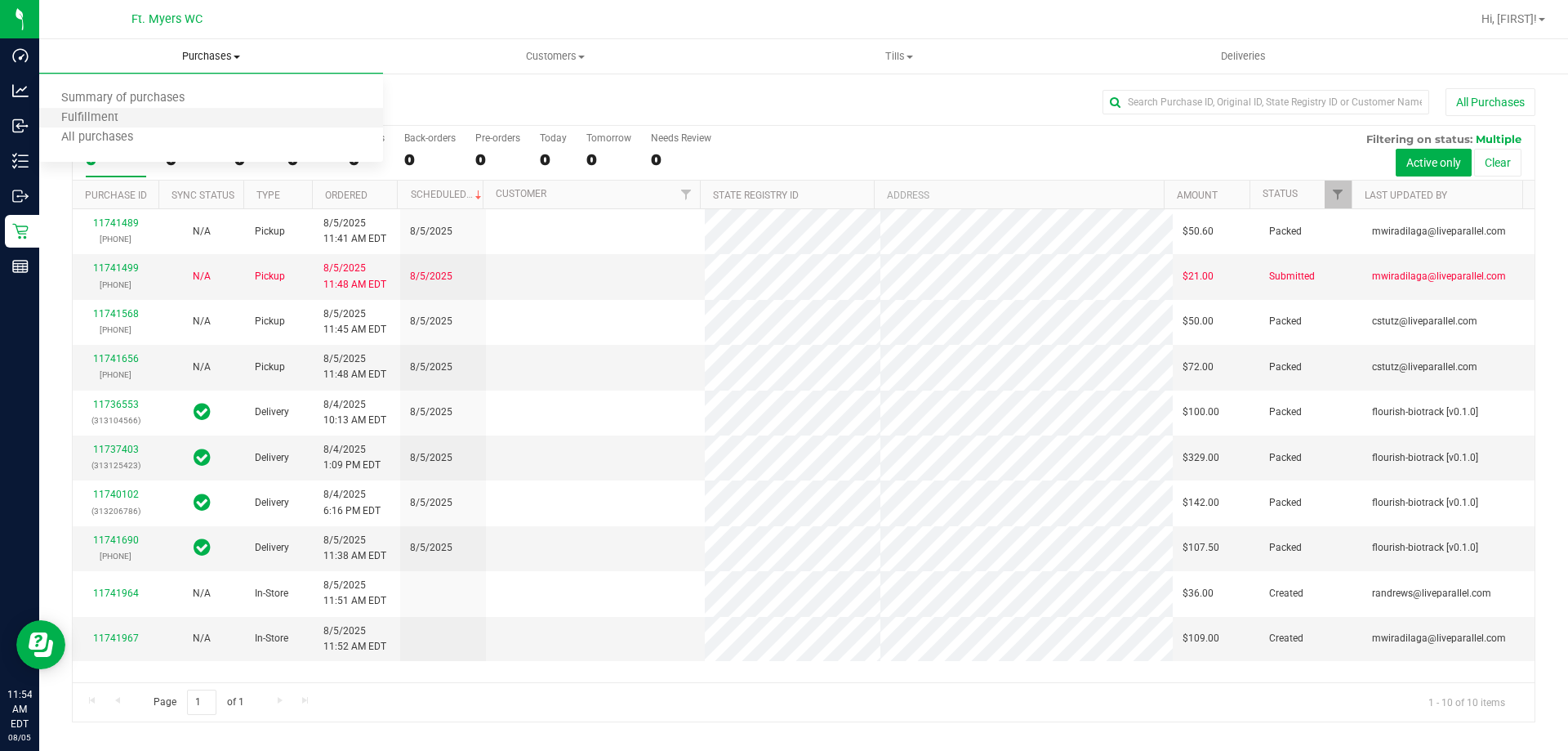 click on "Fulfillment" at bounding box center [211, 118] 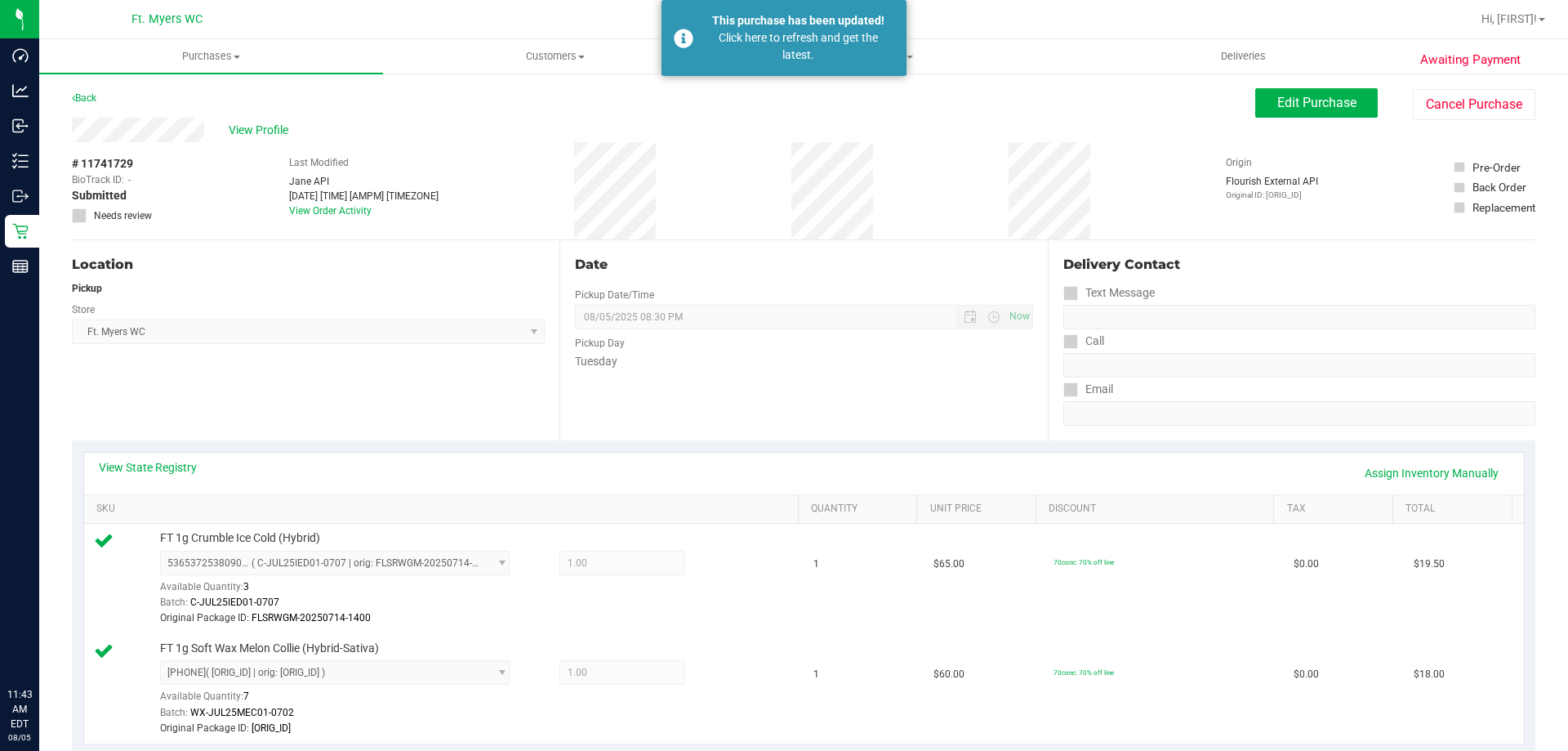 scroll, scrollTop: 0, scrollLeft: 0, axis: both 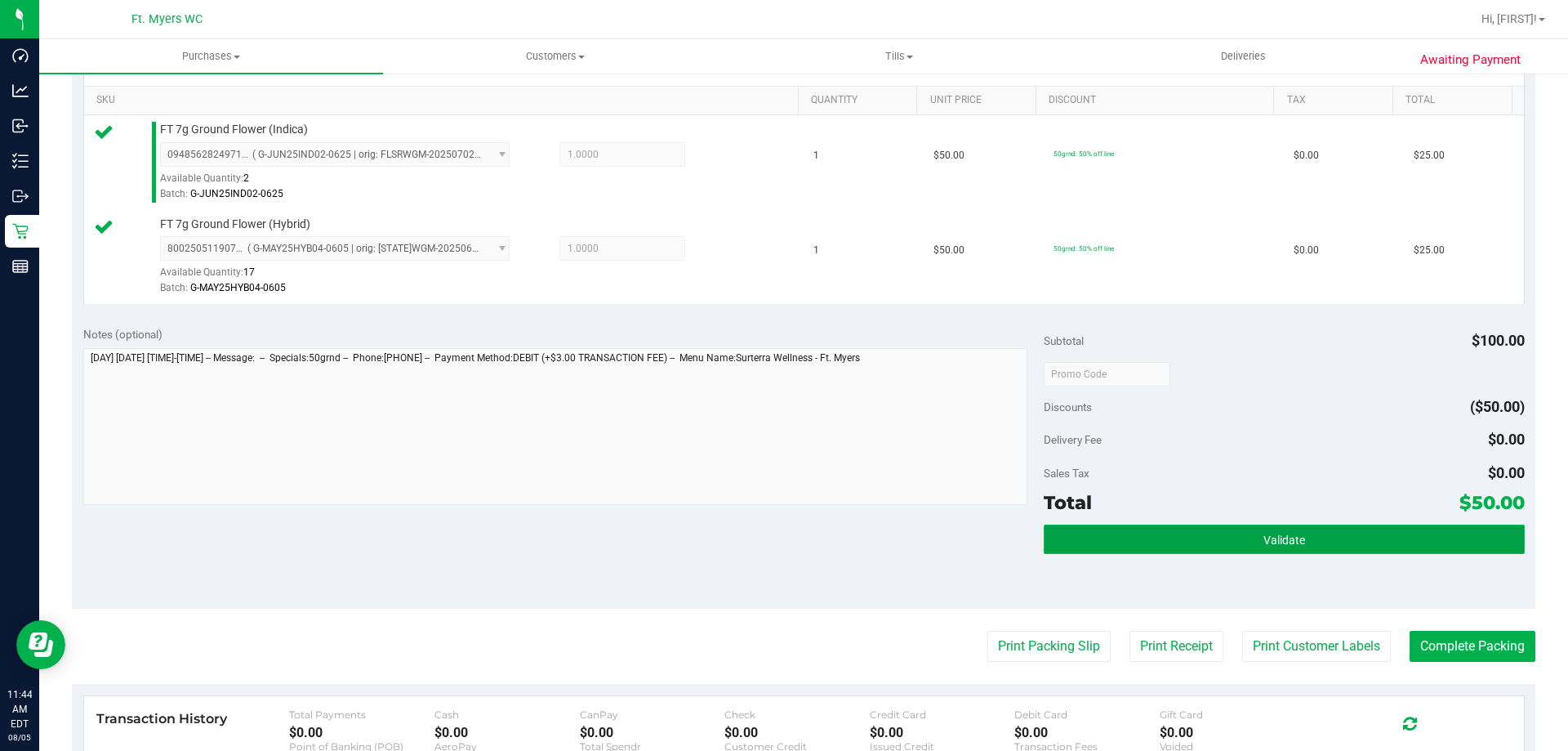 click on "Validate" at bounding box center [1284, 539] 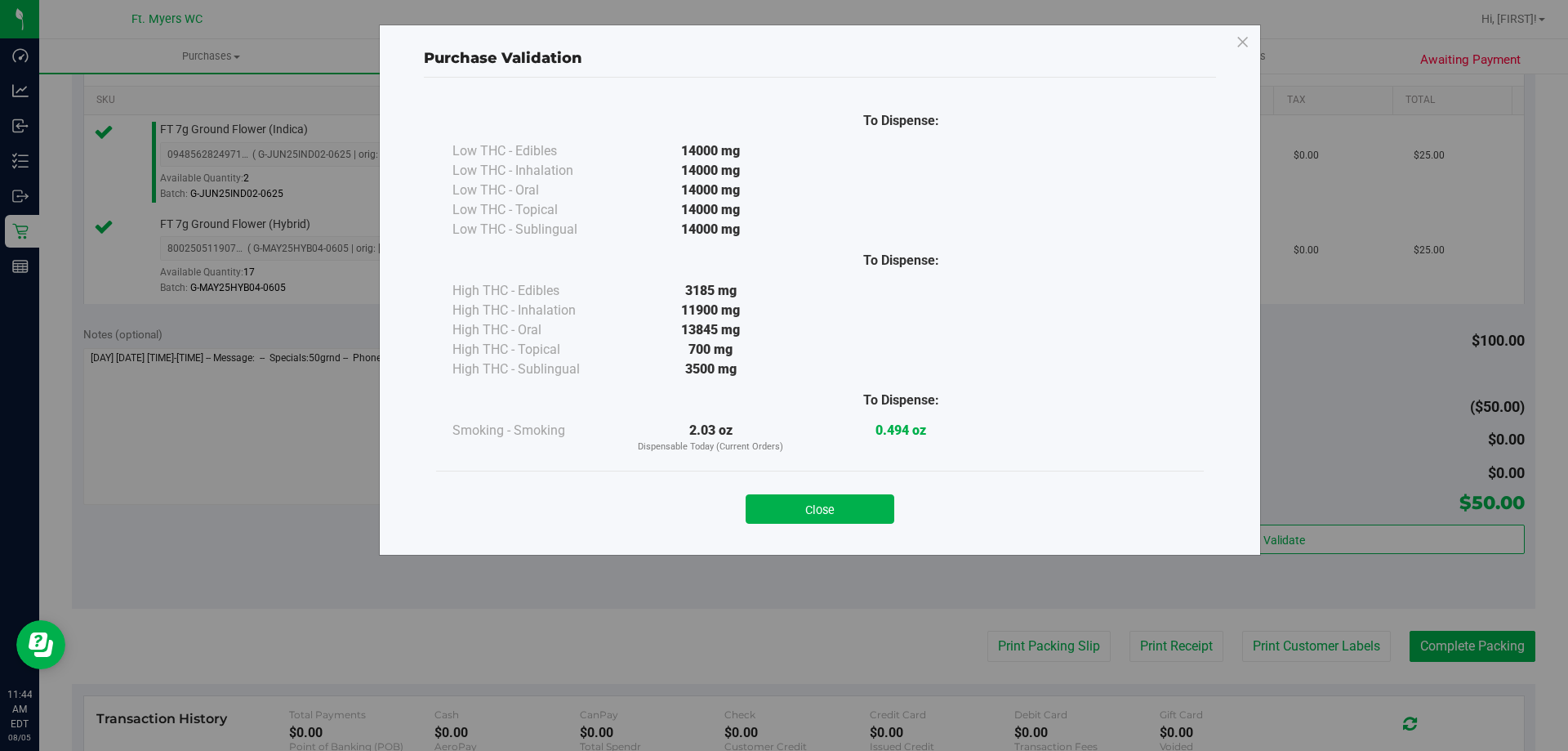 click on "Purchase Validation
To Dispense:
Low THC - Edibles
14000 mg" at bounding box center [790, 375] 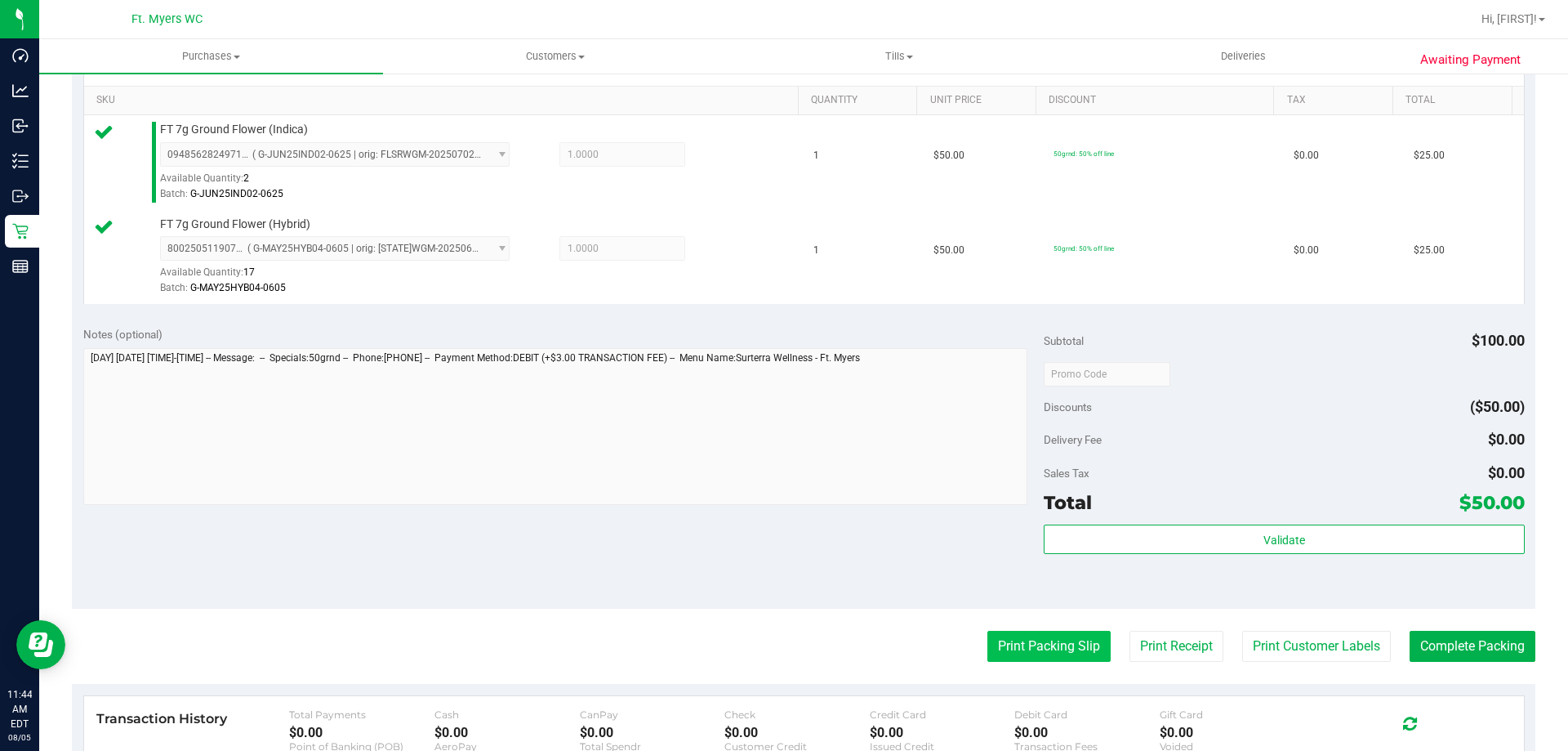 click on "Print Packing Slip" at bounding box center (1049, 646) 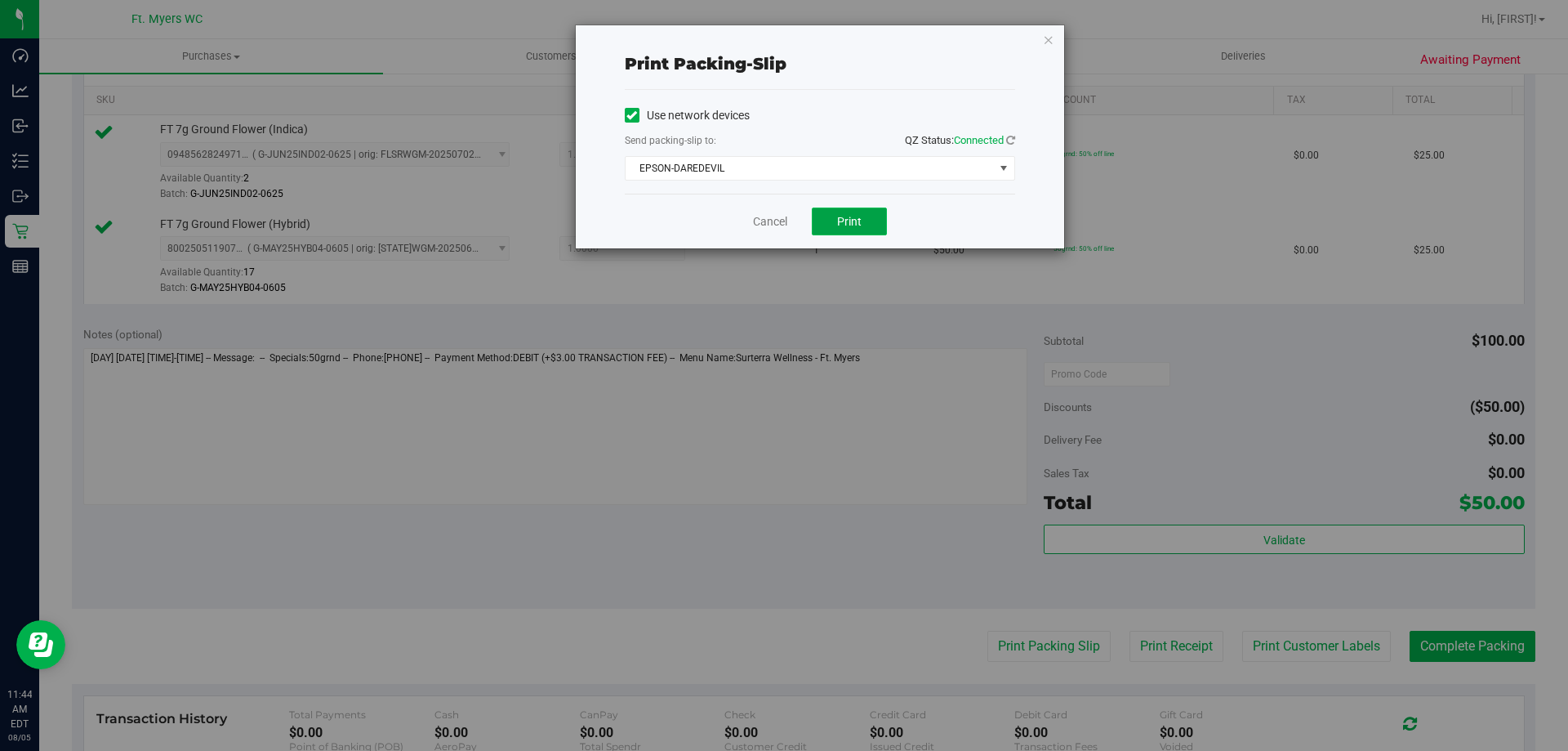 click on "Print" at bounding box center [849, 221] 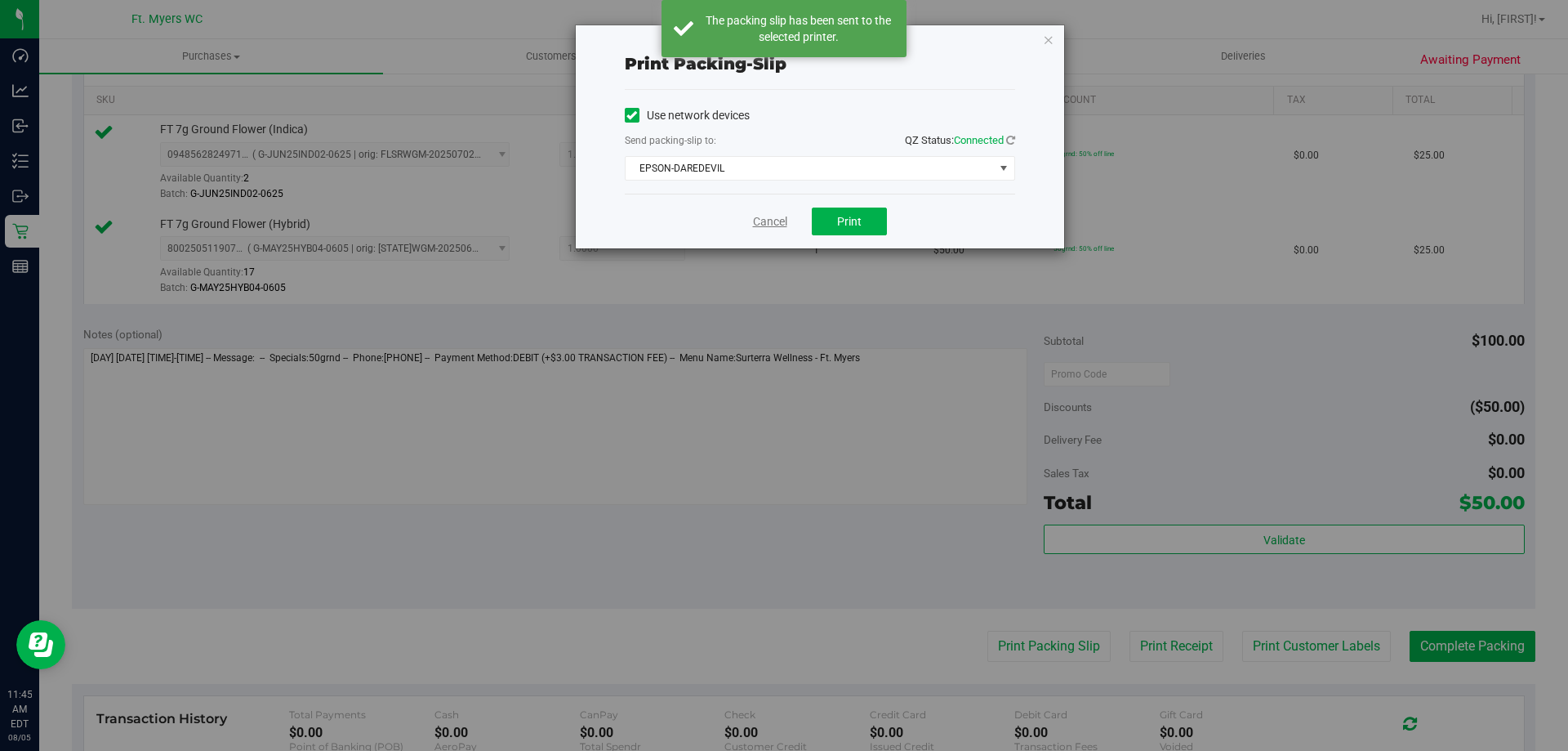 click on "Cancel" at bounding box center [770, 221] 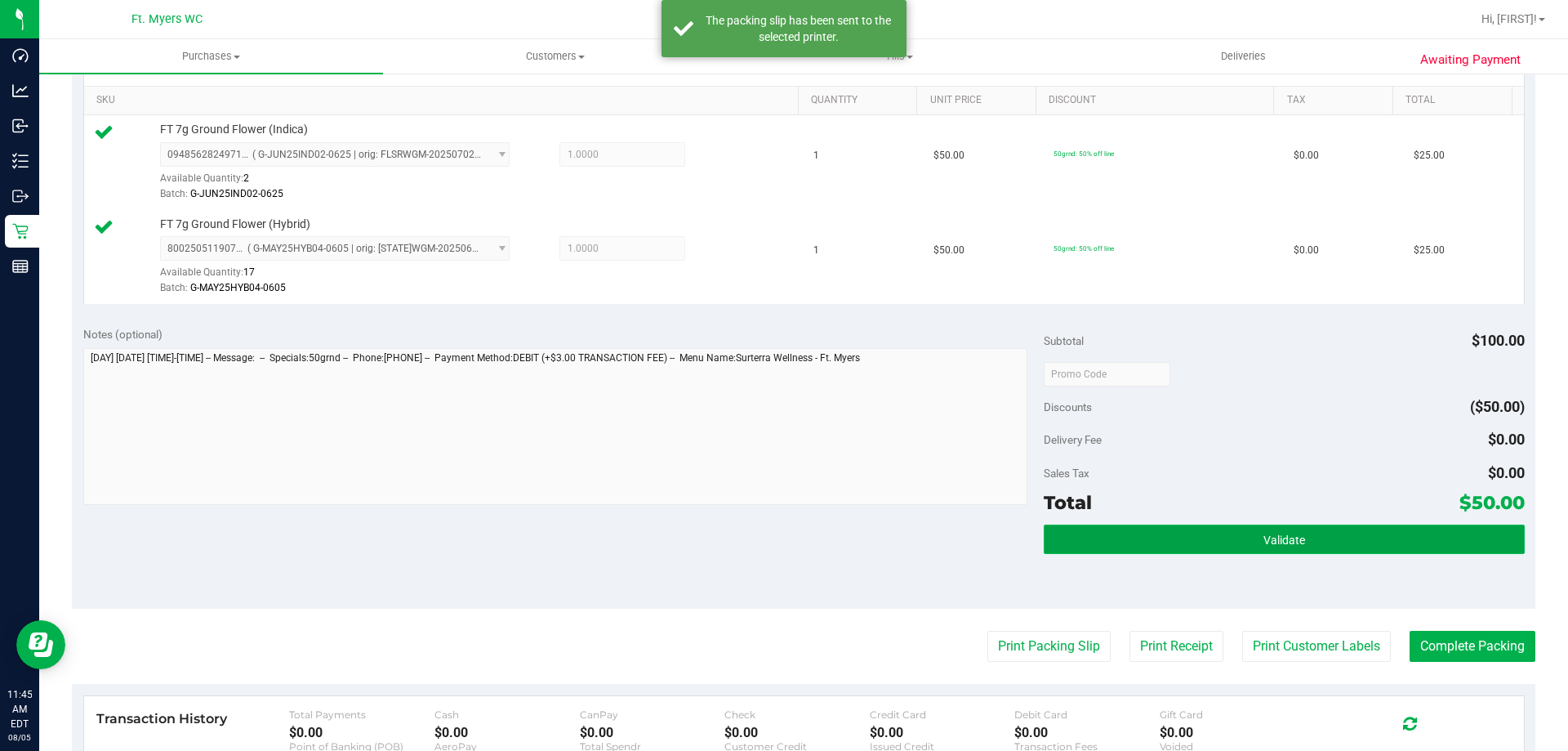 click on "Validate" at bounding box center (1284, 540) 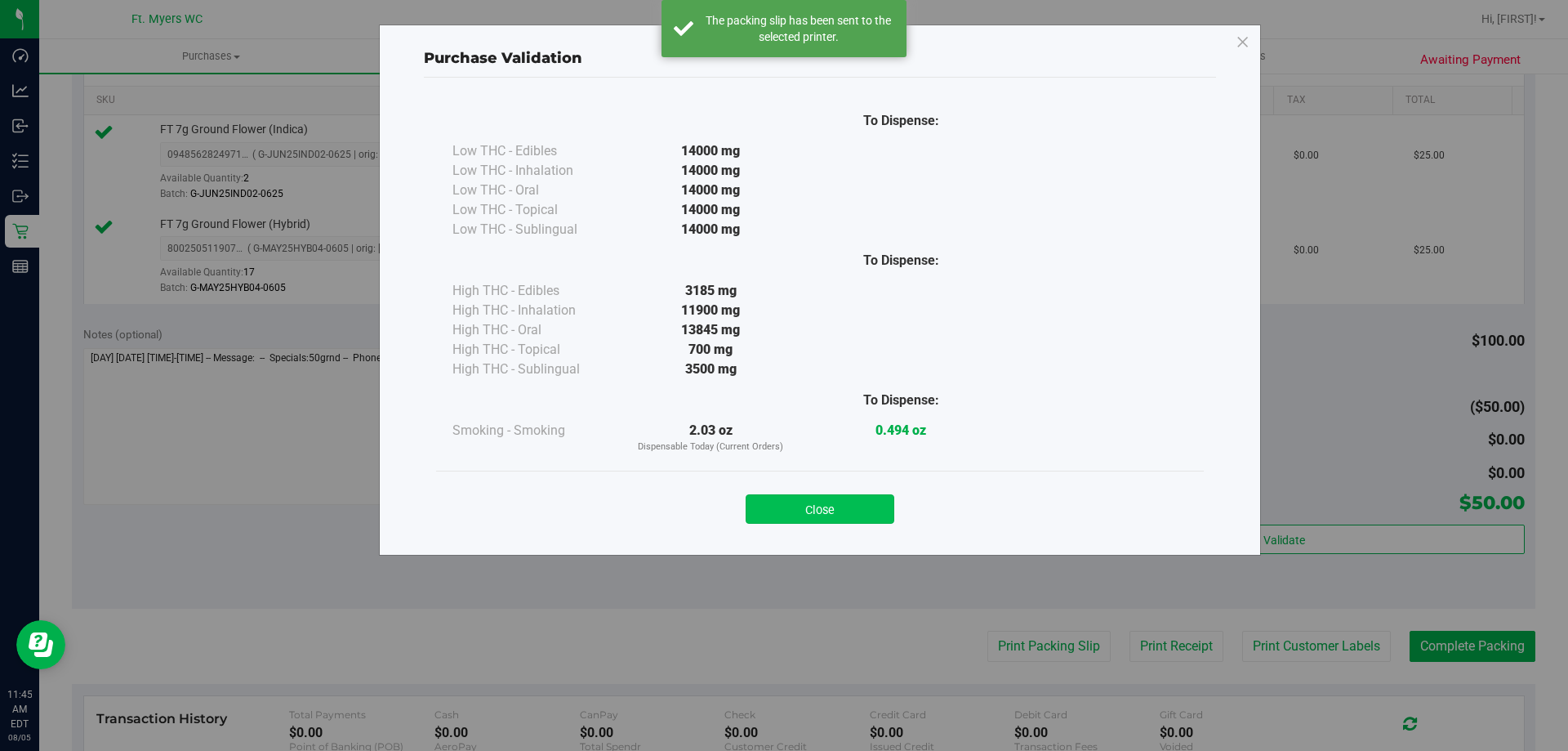 click on "Close" at bounding box center [820, 509] 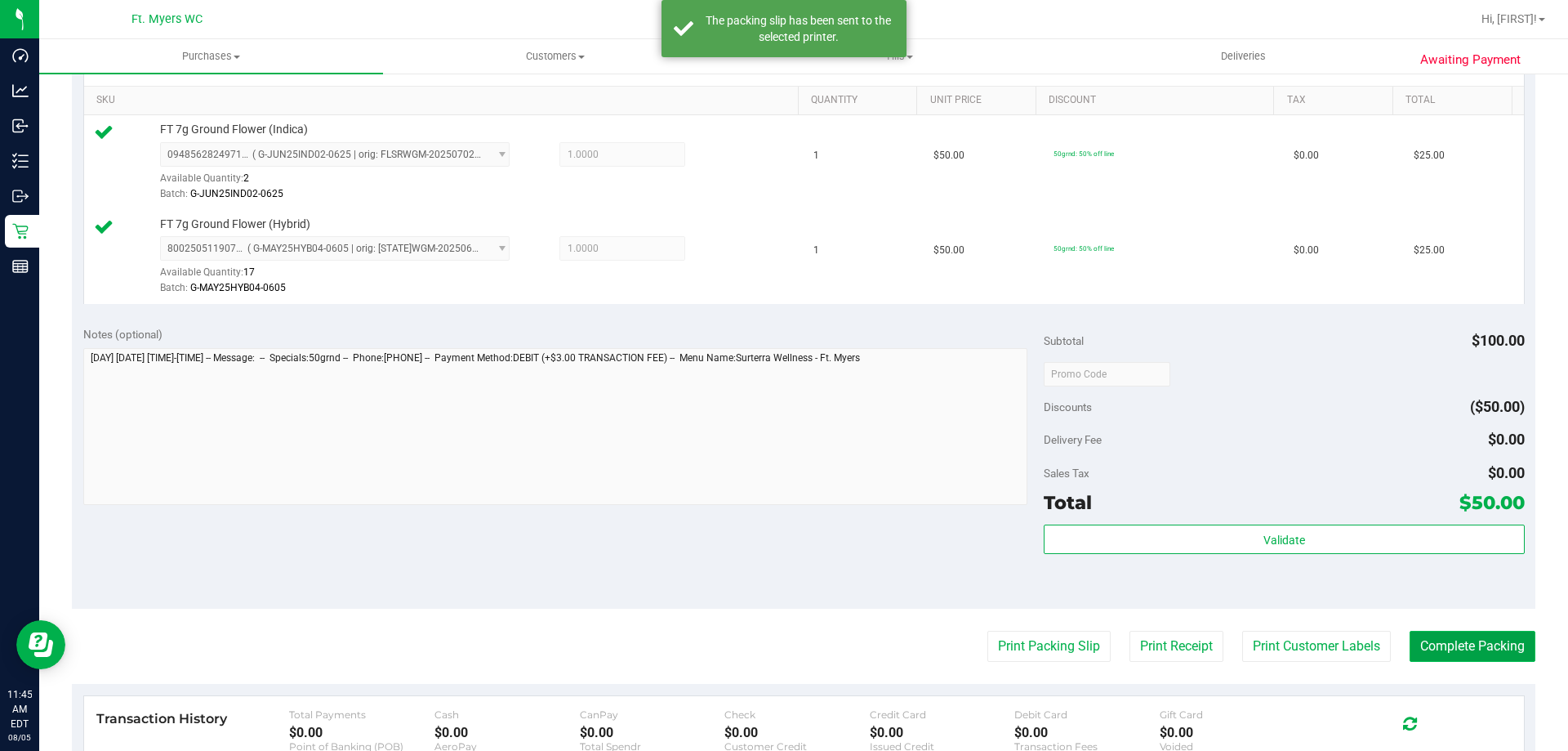 click on "Complete Packing" at bounding box center (1472, 646) 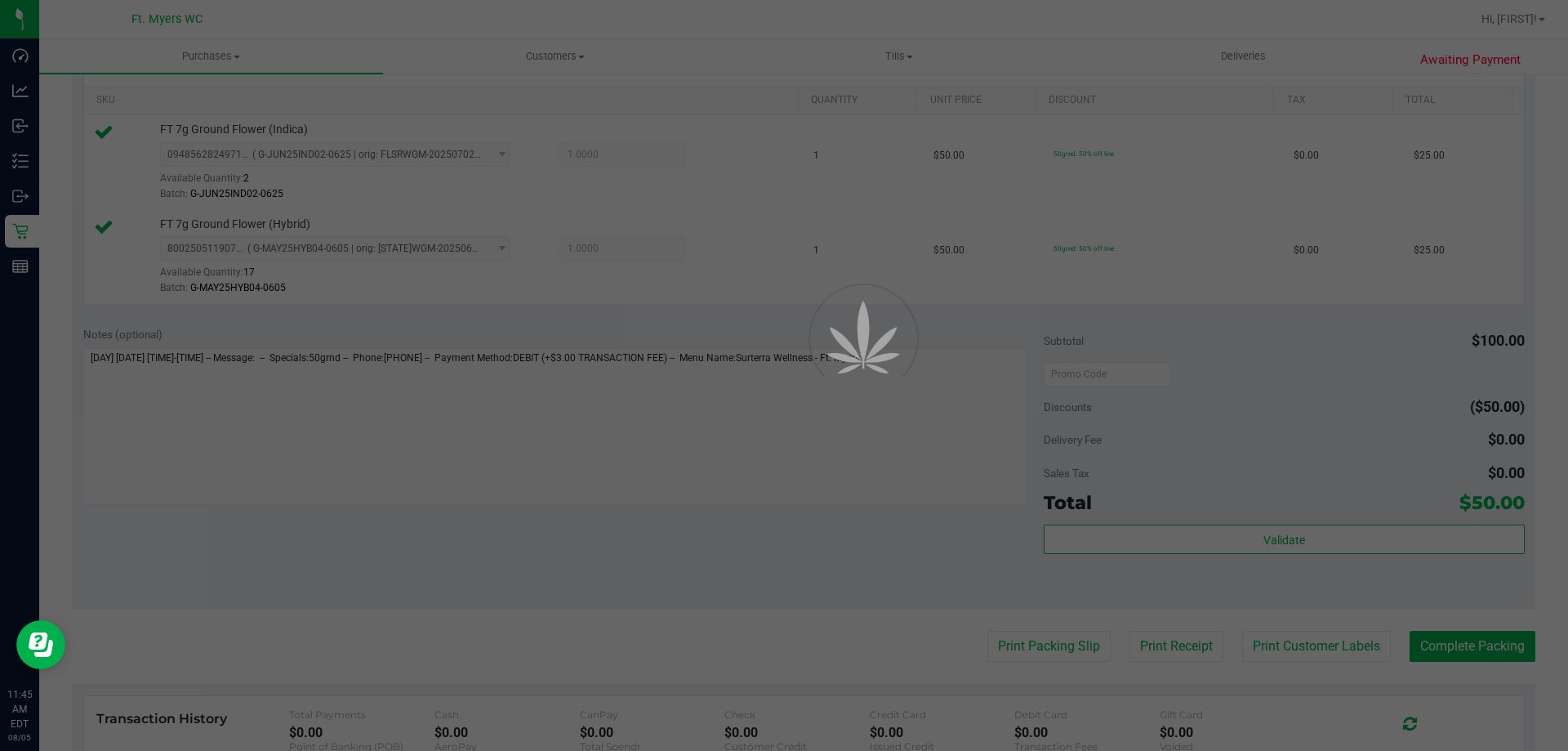 scroll, scrollTop: 0, scrollLeft: 0, axis: both 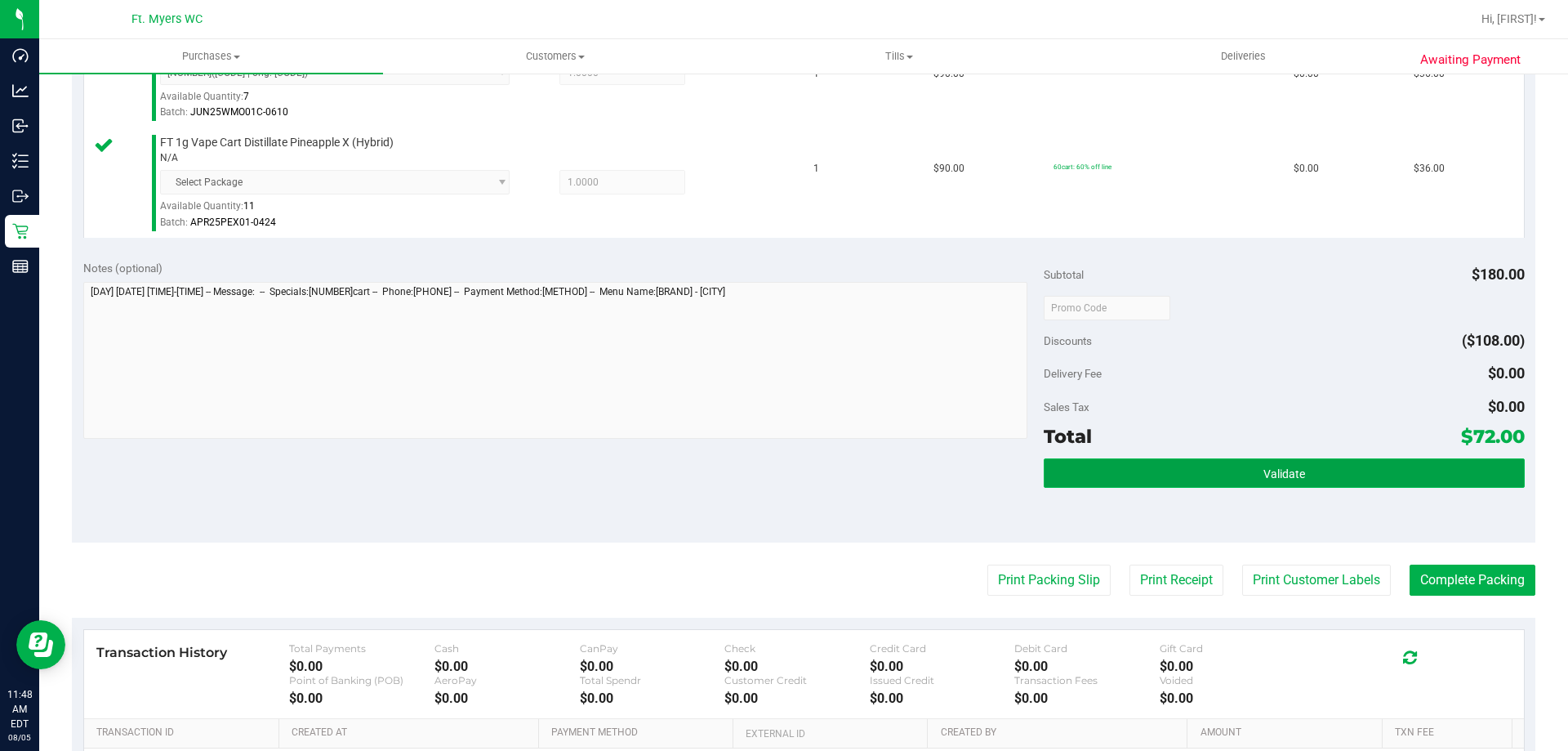 click on "Validate" at bounding box center [1284, 474] 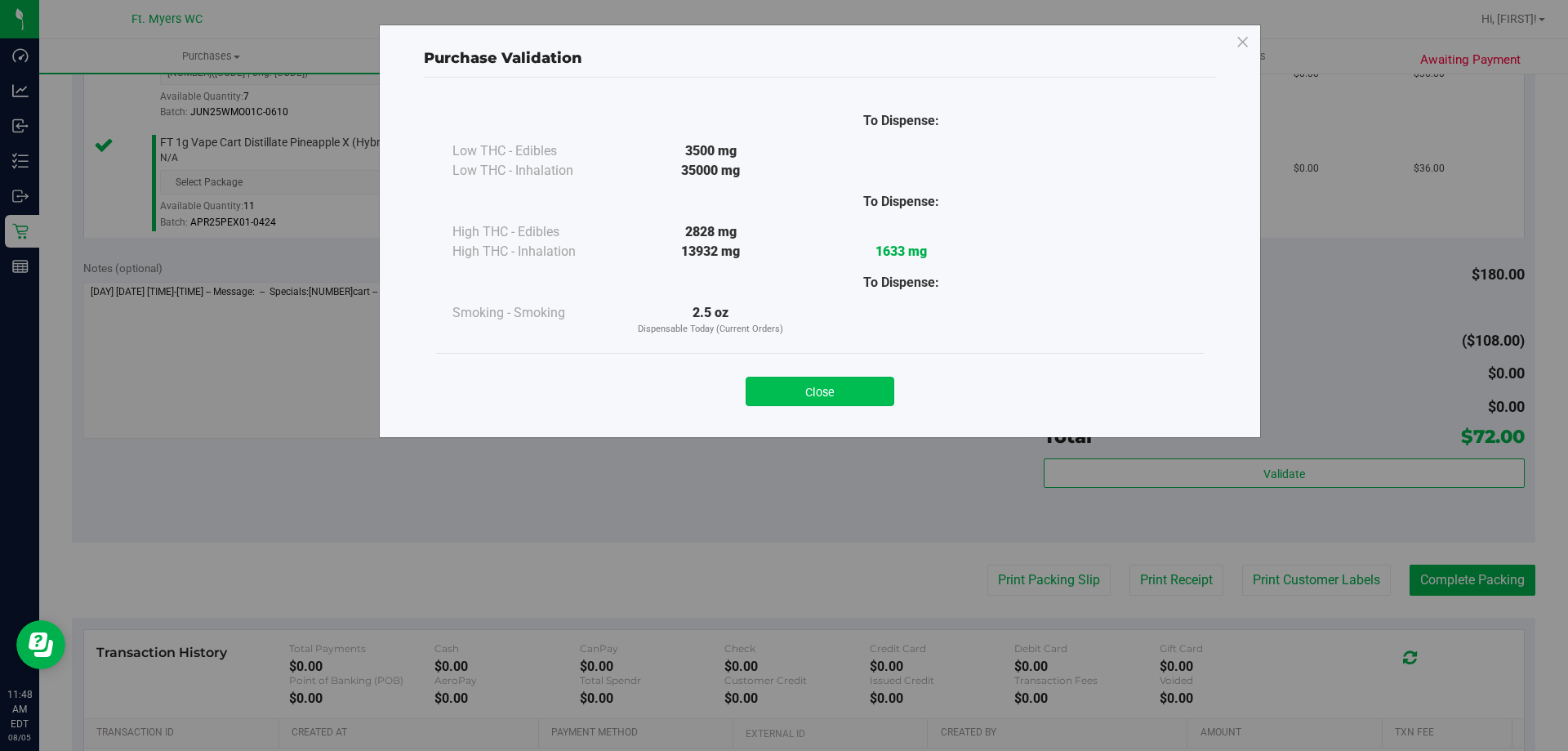 click on "Close" at bounding box center (820, 391) 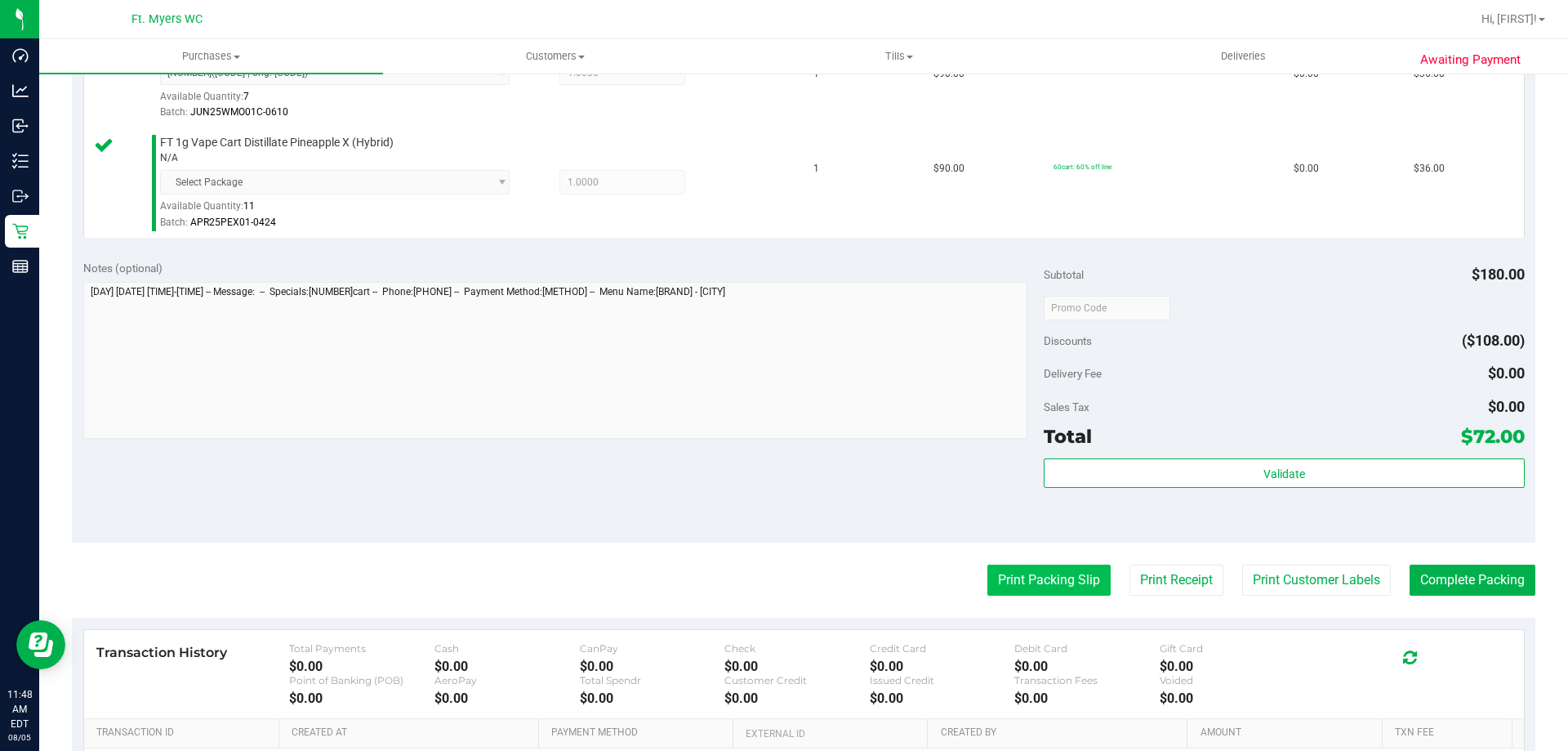 click on "Print Packing Slip" at bounding box center [1049, 580] 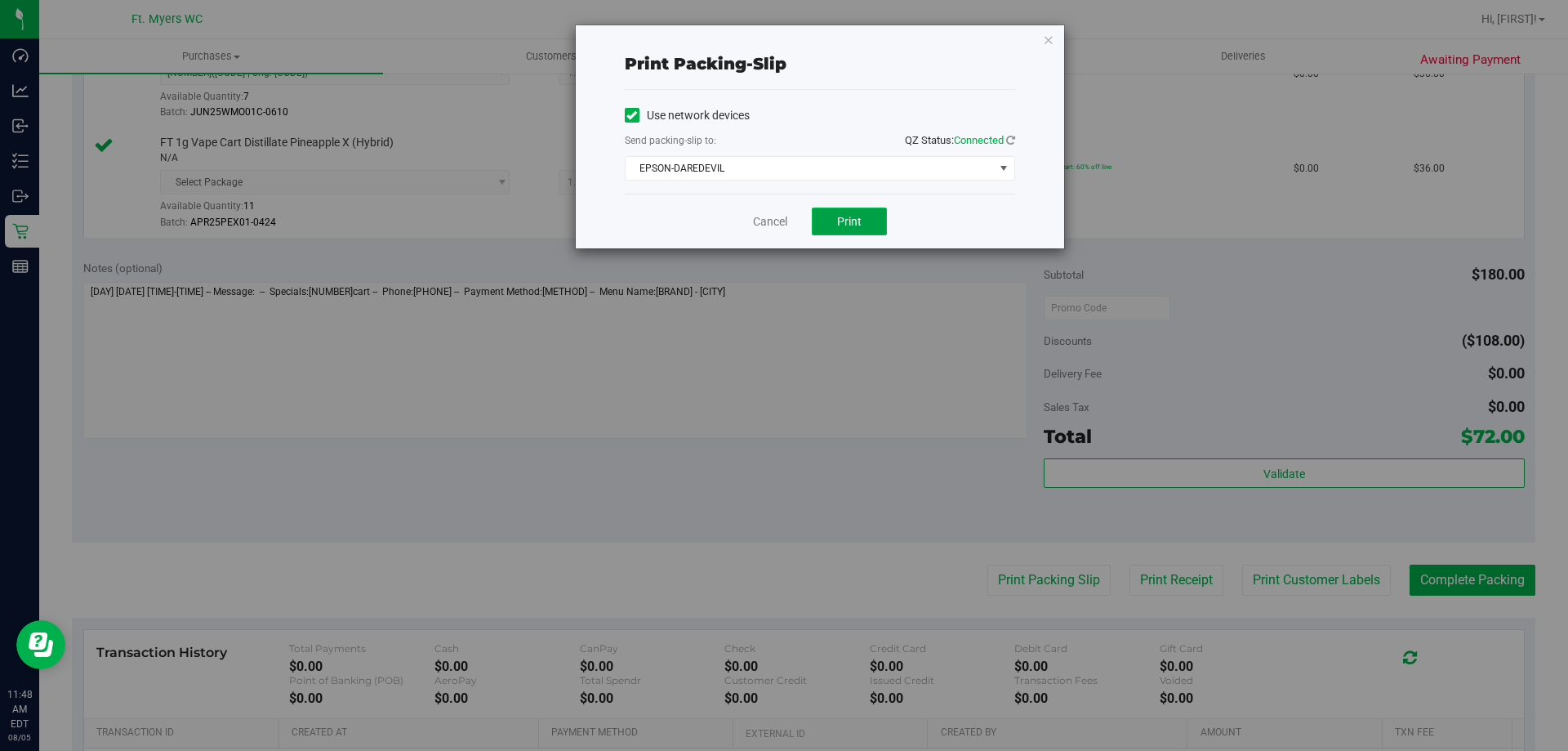 click on "Print" at bounding box center [849, 221] 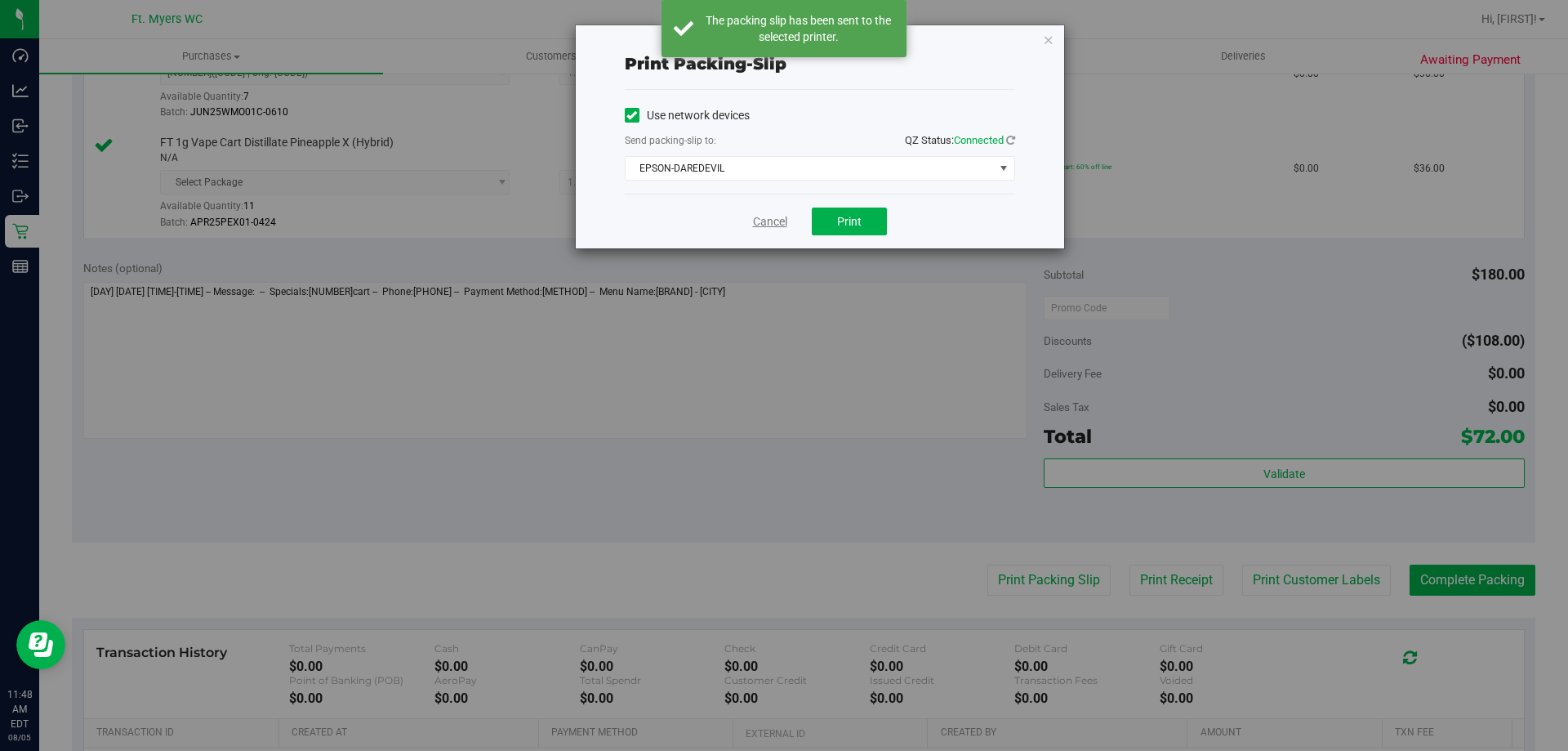 click on "Cancel" at bounding box center [770, 221] 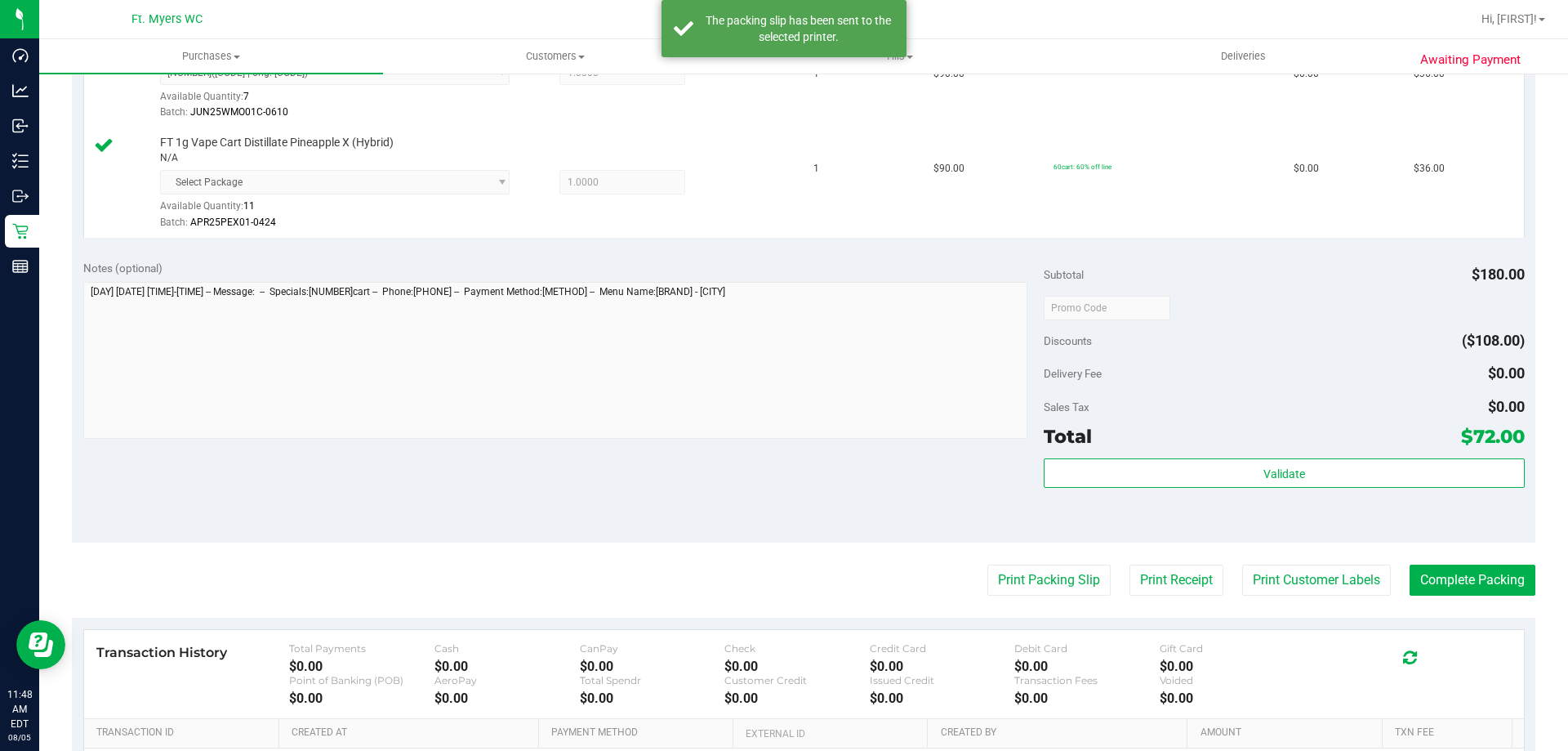 click on "Back
Edit Purchase
Cancel Purchase
View Profile
# [NUMBER]
BioTrack ID:
-
Submitted
Needs review
Last Modified
[FIRST] [LAST]
[DATE] [TIME] [TIMEZONE]" at bounding box center (804, 261) 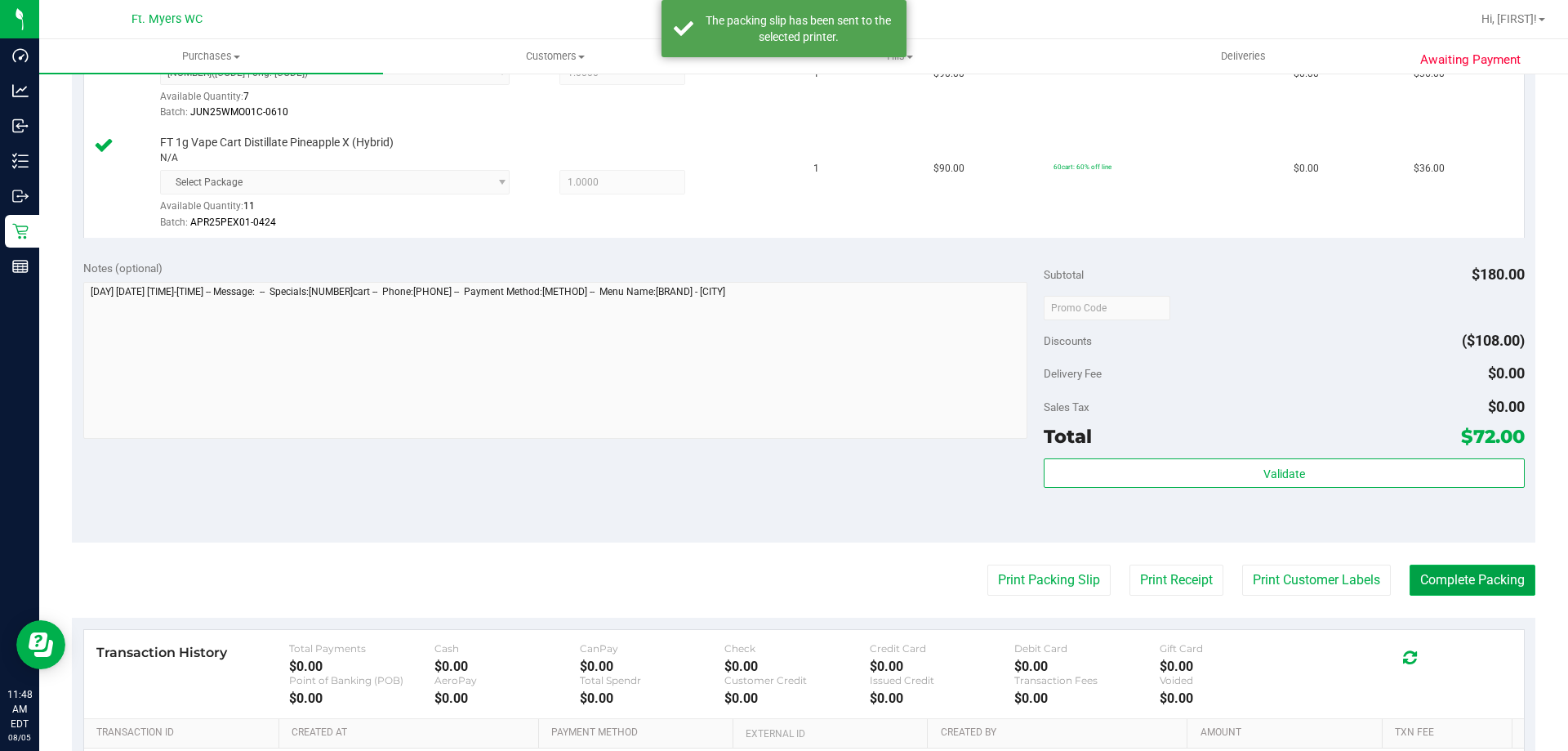 click on "Complete Packing" at bounding box center [1472, 580] 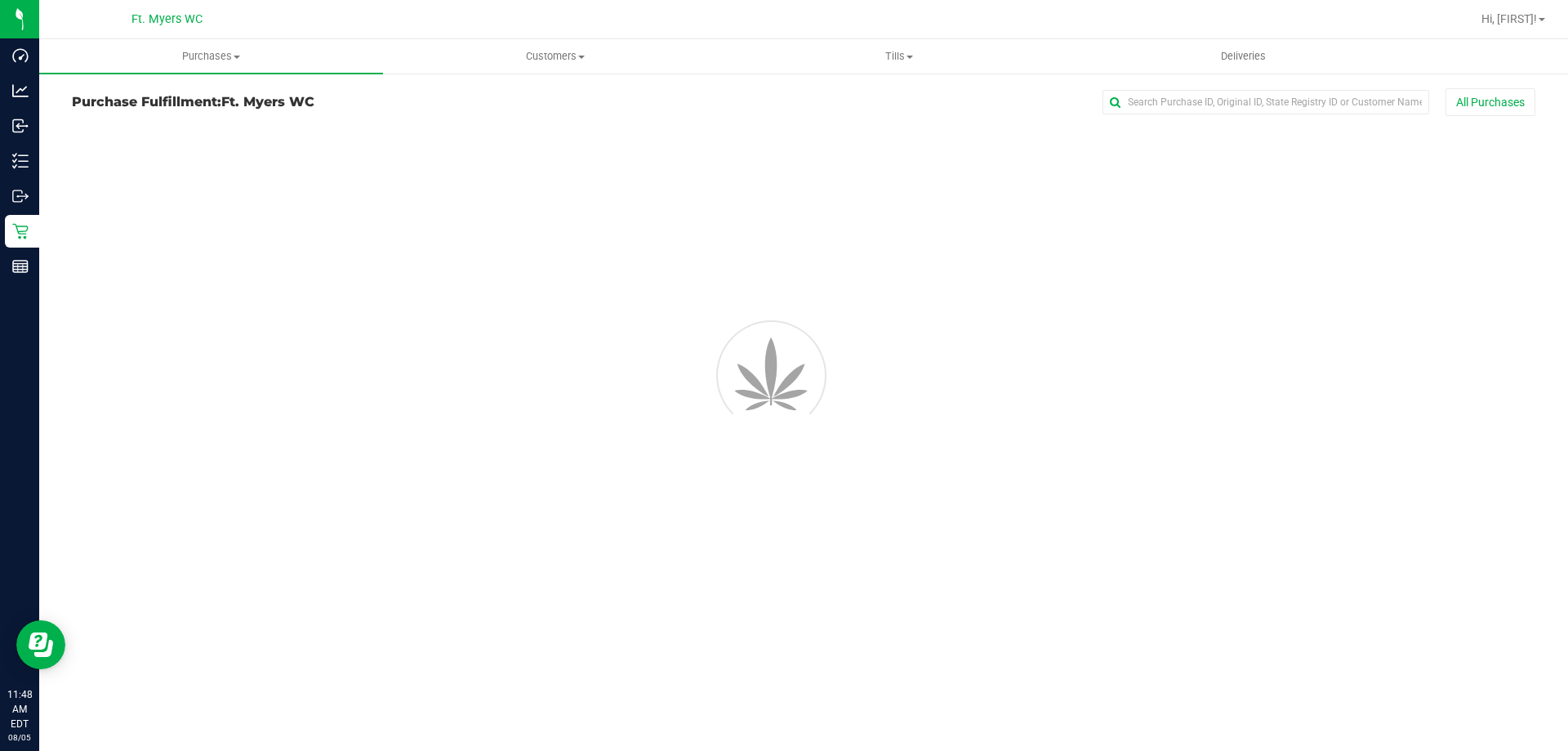 scroll, scrollTop: 0, scrollLeft: 0, axis: both 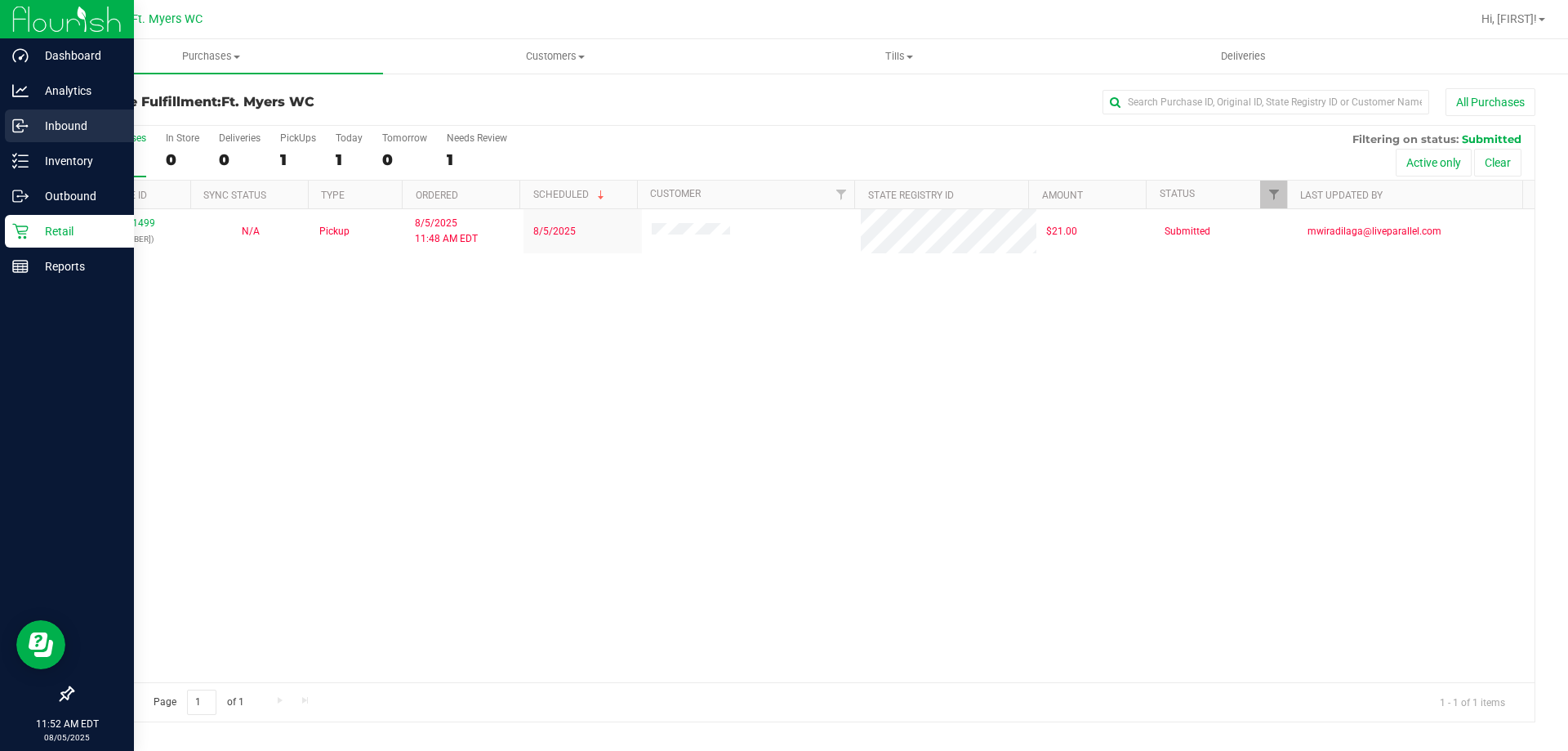 click on "Inbound" at bounding box center (69, 126) 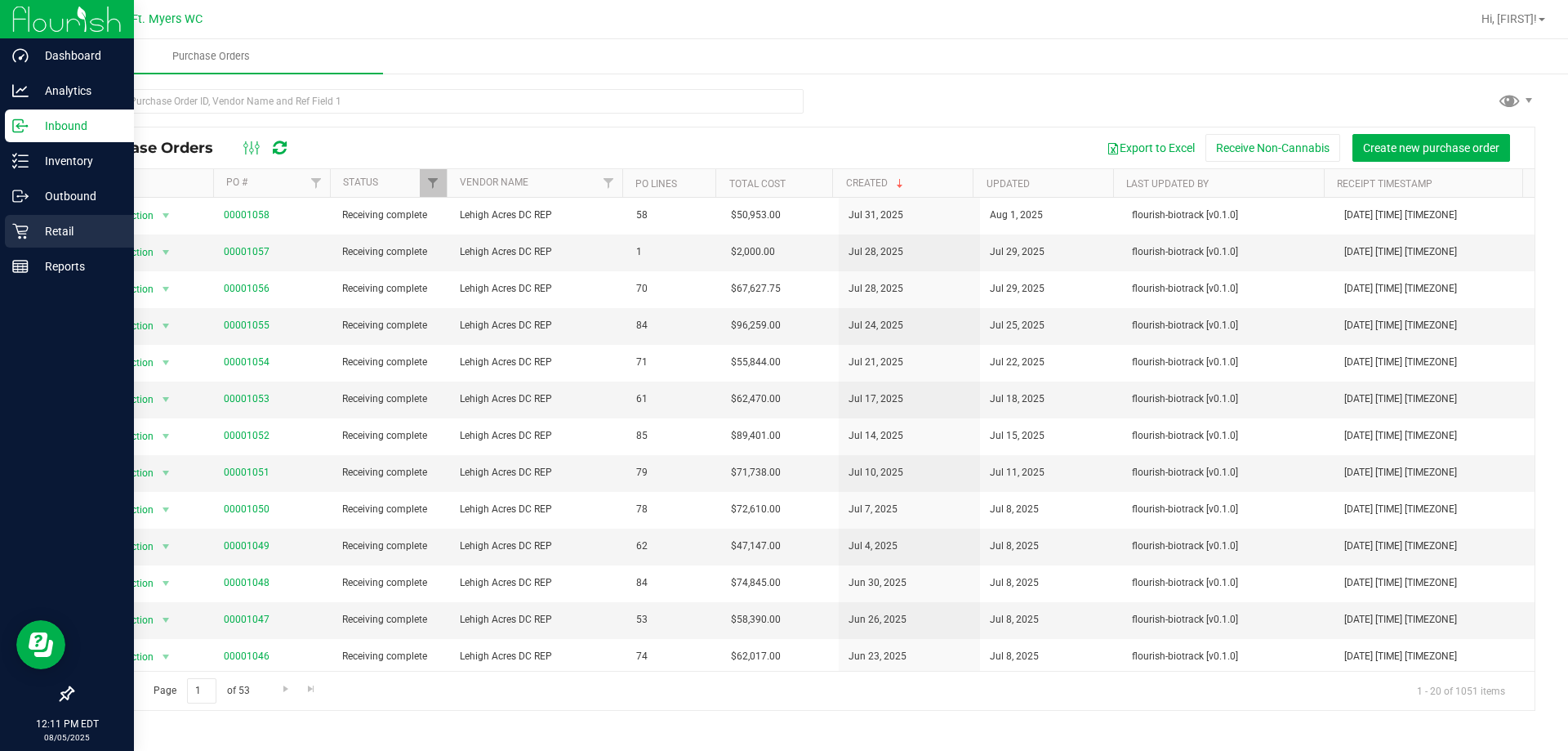 click on "Retail" at bounding box center (78, 231) 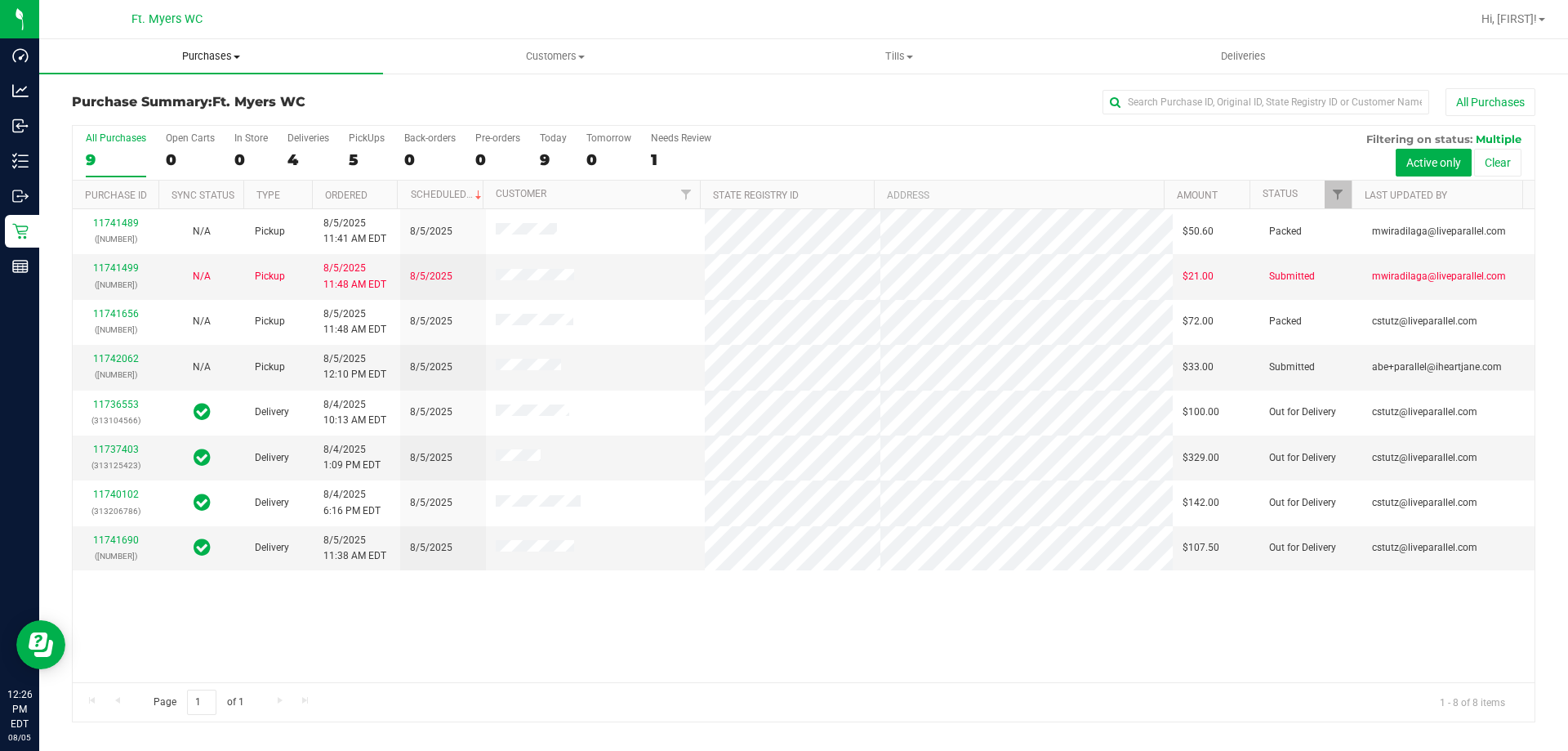 click on "Purchases" at bounding box center (211, 56) 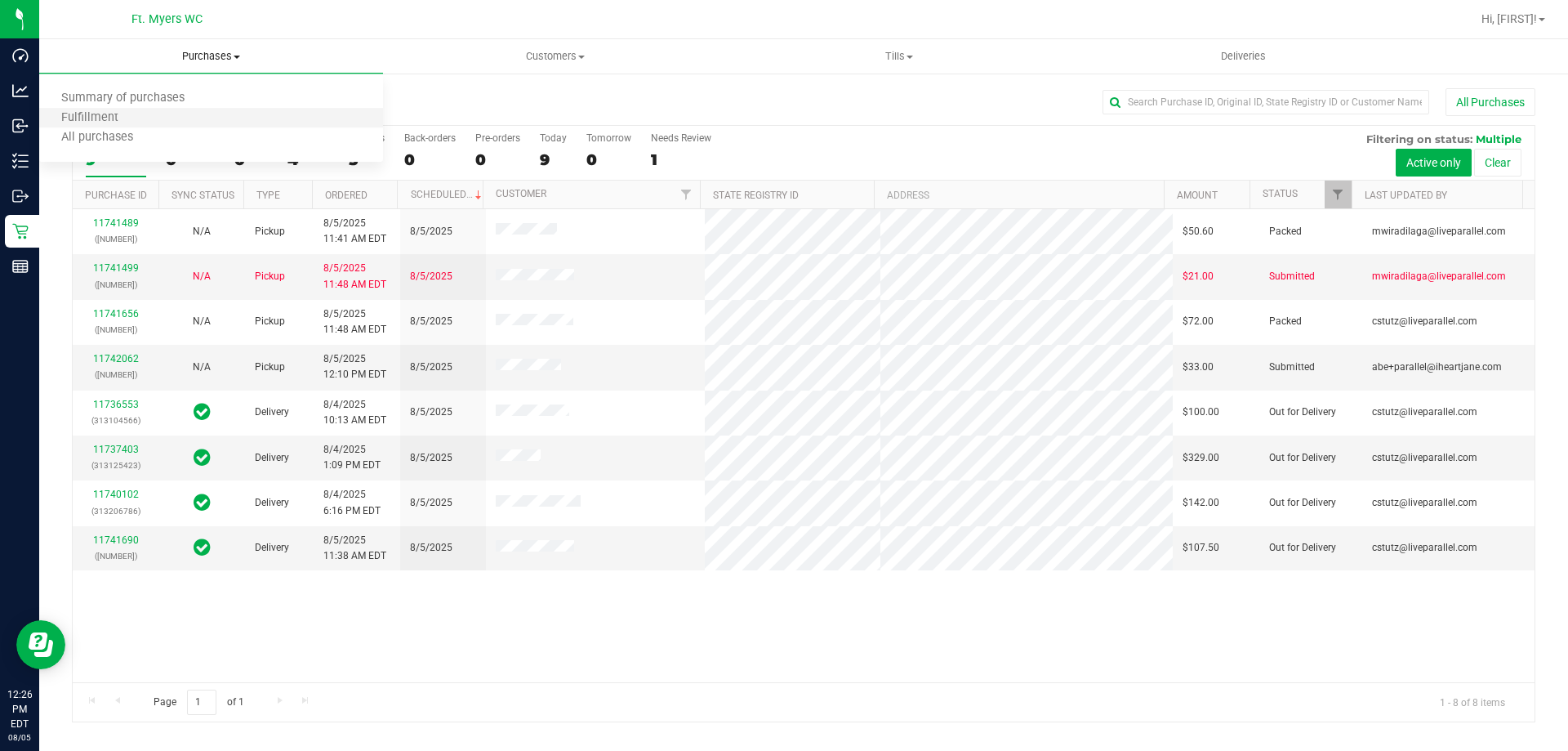 click on "Fulfillment" at bounding box center (211, 118) 